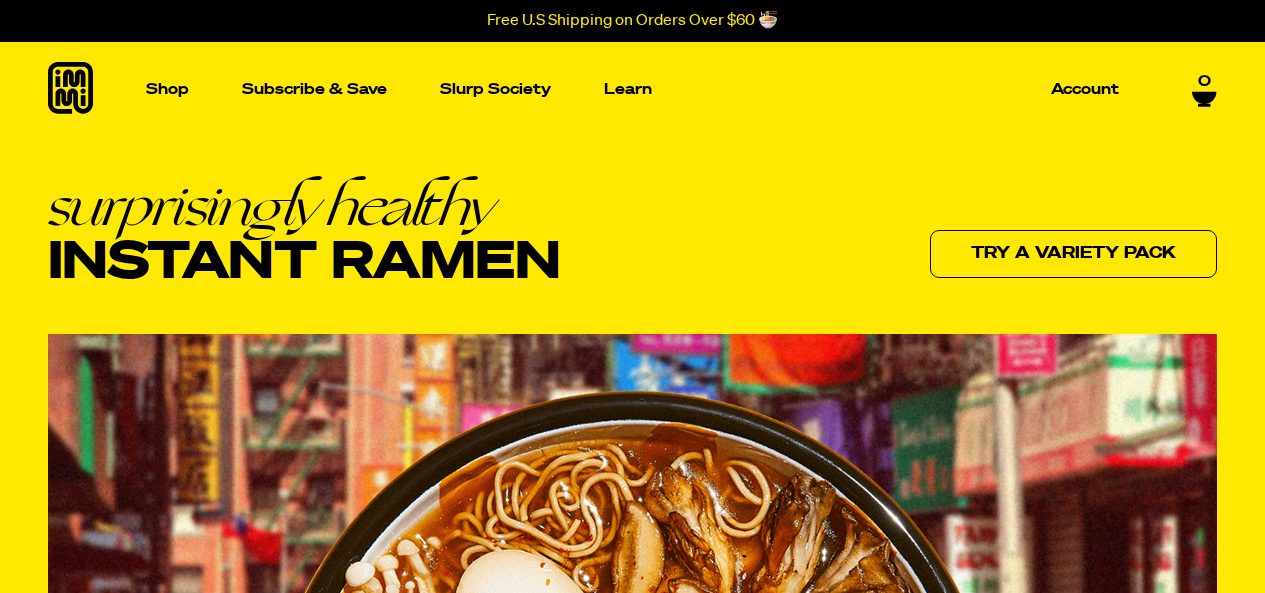 scroll, scrollTop: 0, scrollLeft: 0, axis: both 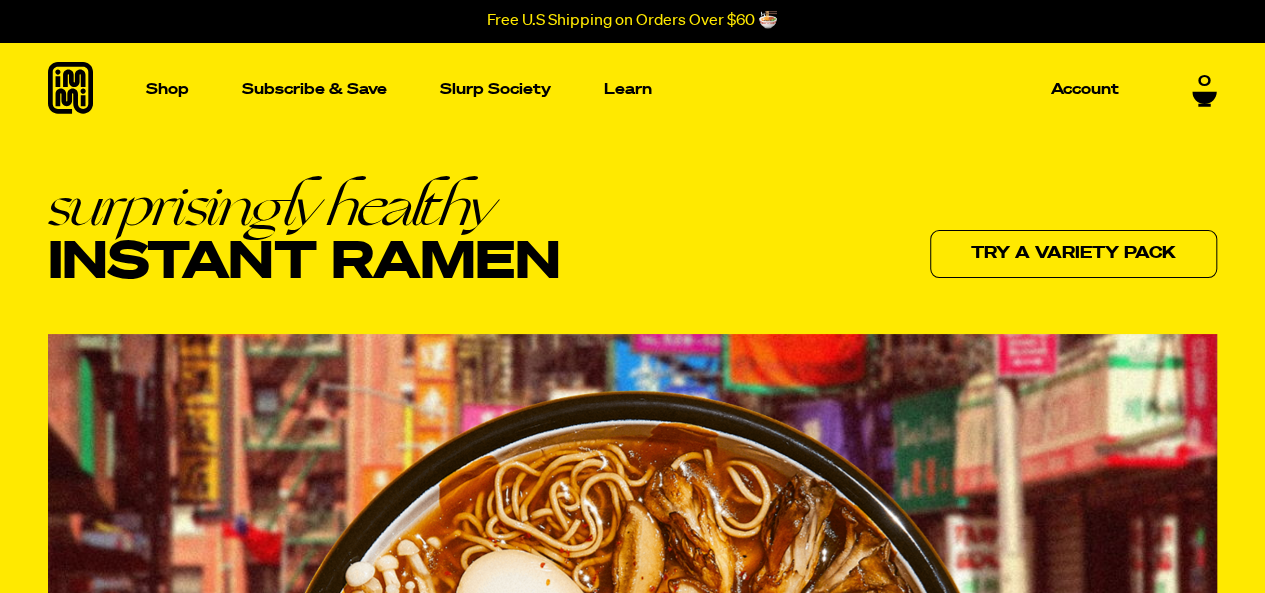 click 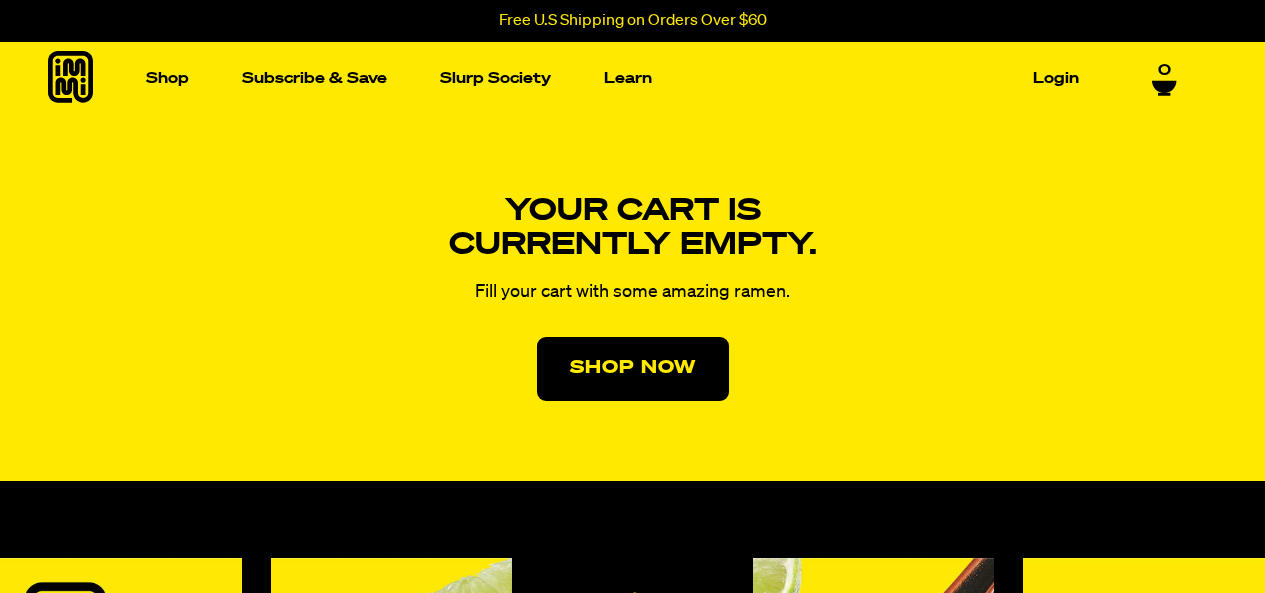 scroll, scrollTop: 0, scrollLeft: 0, axis: both 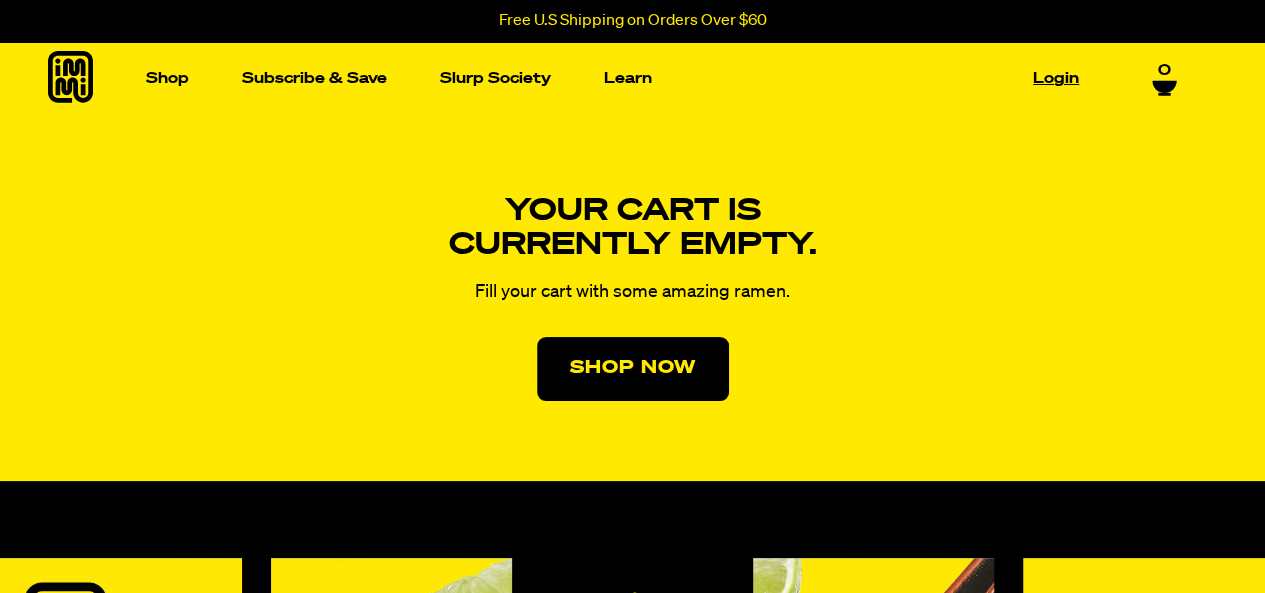 click on "Login" at bounding box center (1056, 78) 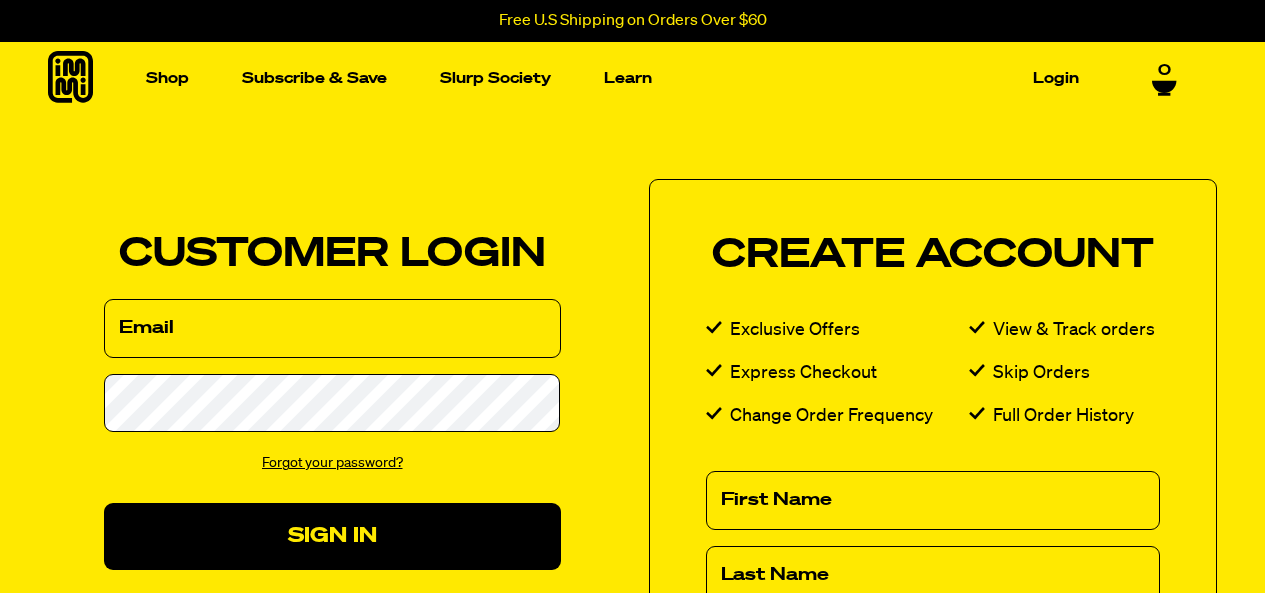 scroll, scrollTop: 0, scrollLeft: 0, axis: both 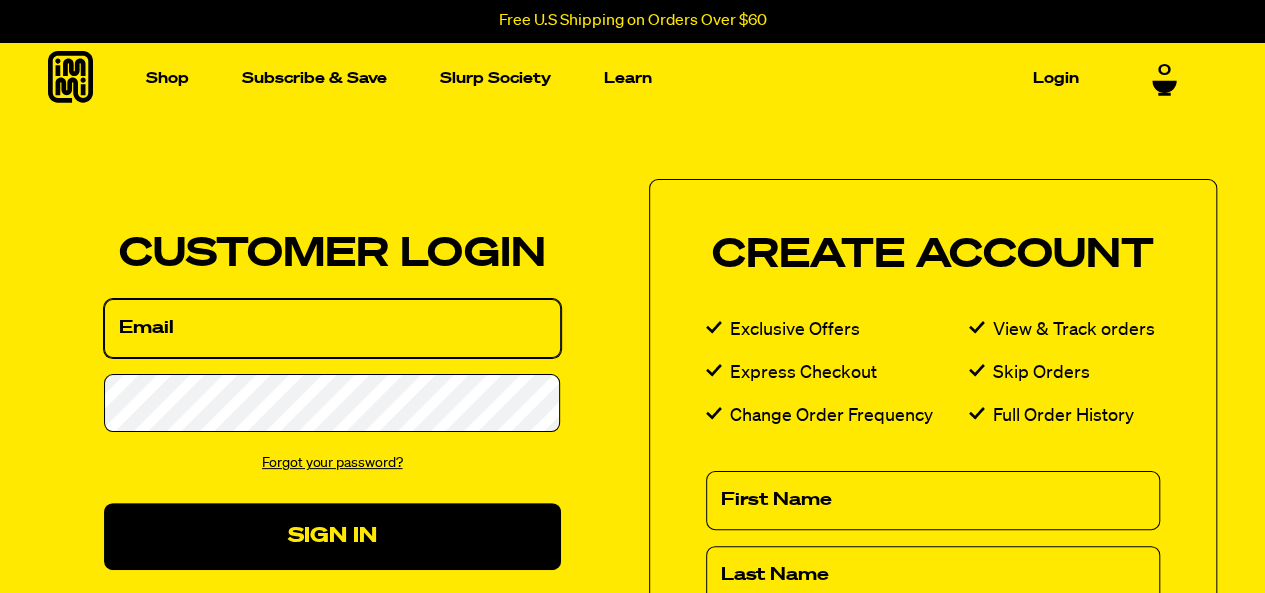 click on "Email" at bounding box center [332, 328] 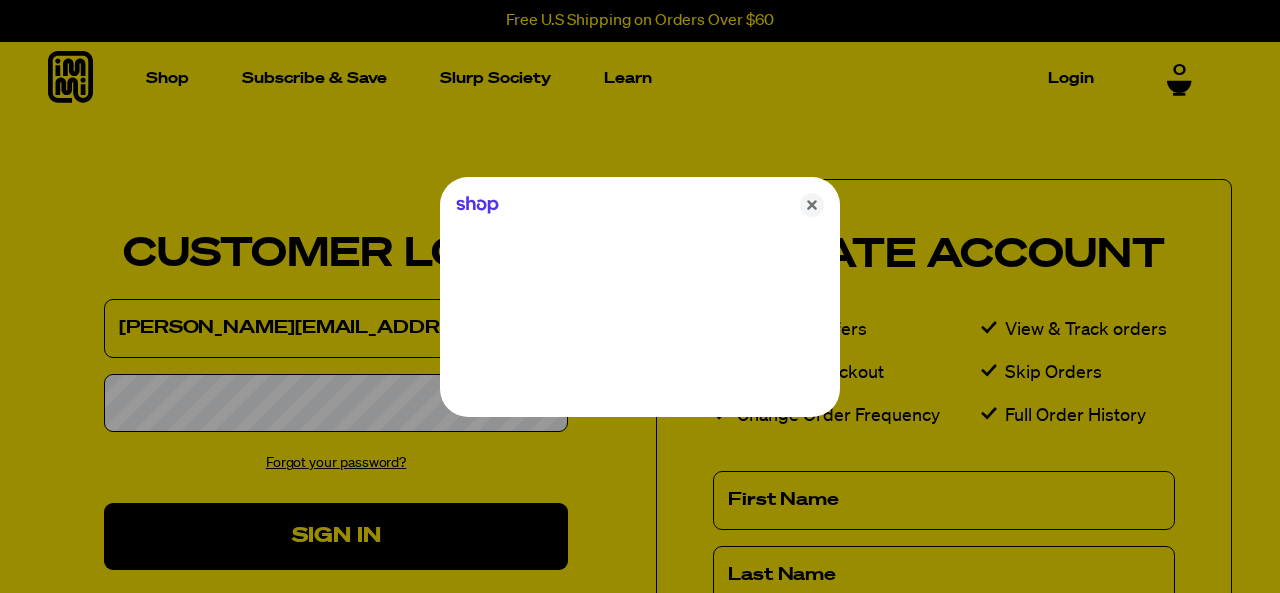 click at bounding box center (640, 296) 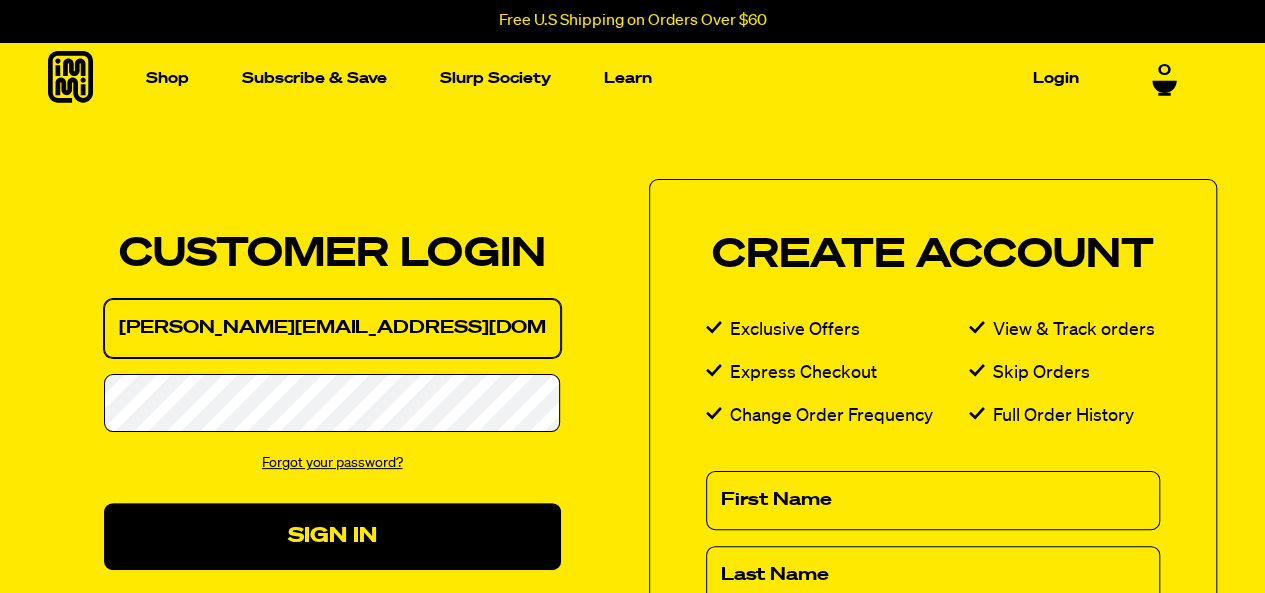 click on "tate@sistersathleticclub.com" at bounding box center (332, 328) 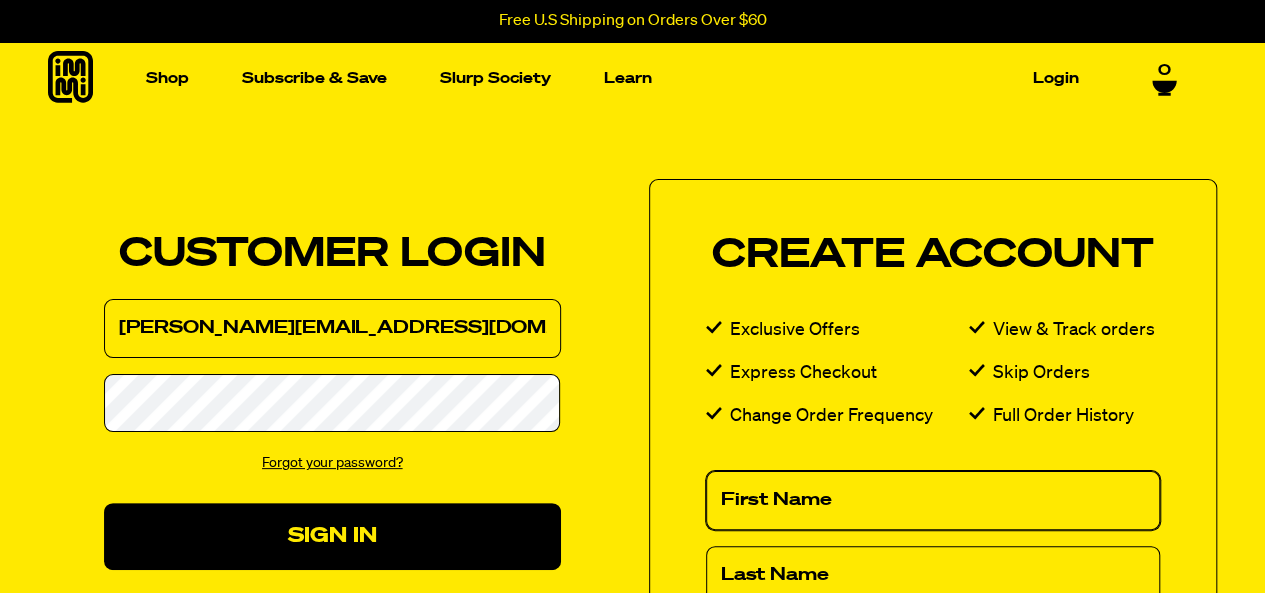 click on "First Name" at bounding box center [933, 500] 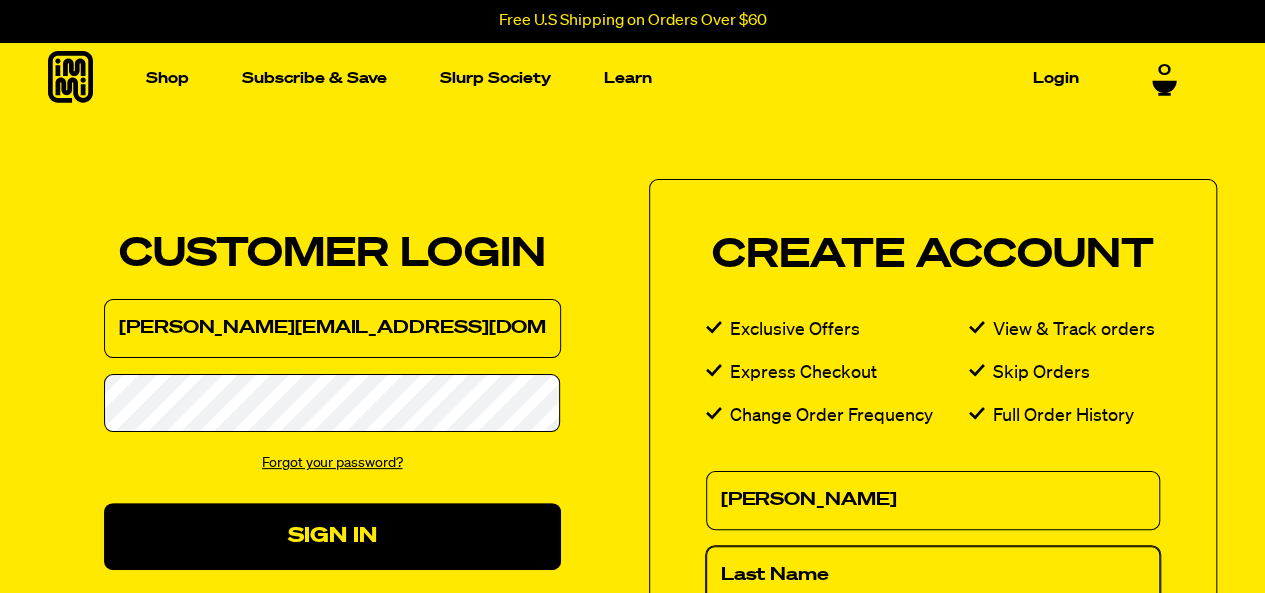 type on "Metcalf" 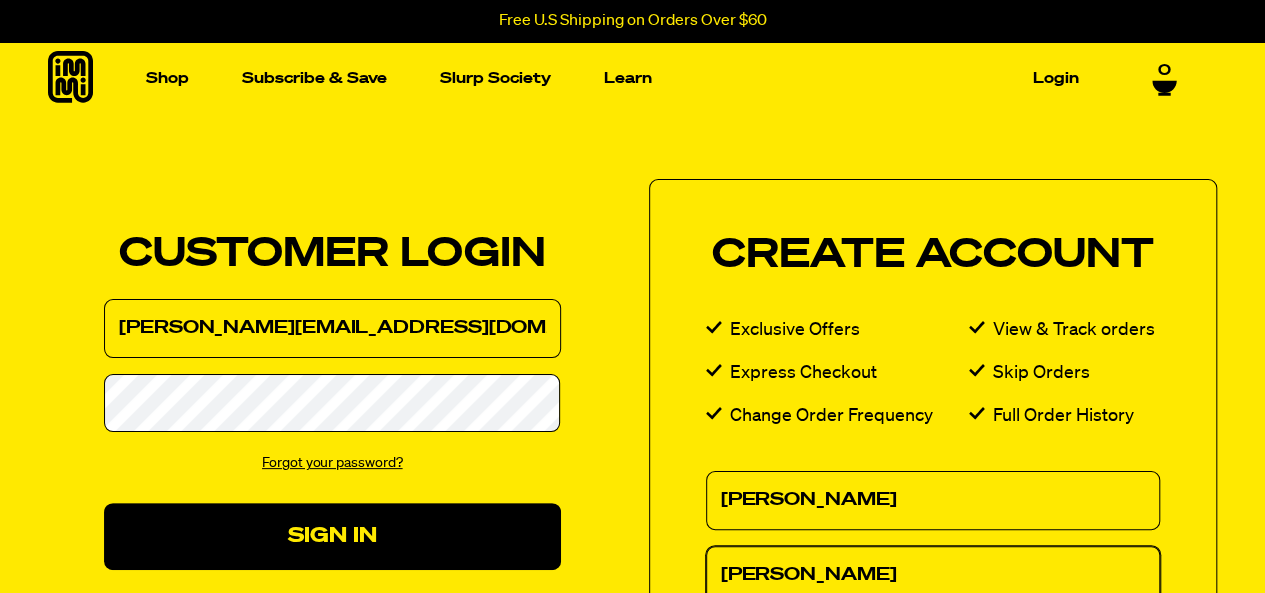 type on "tate@sistersathleticclub.com" 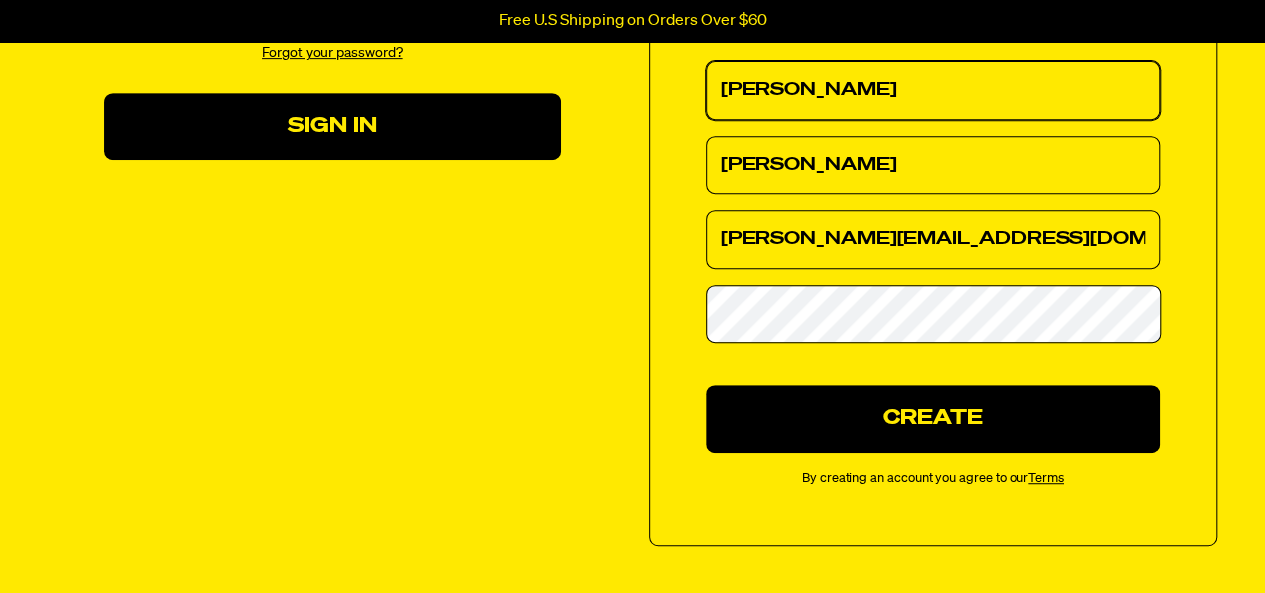 scroll, scrollTop: 412, scrollLeft: 0, axis: vertical 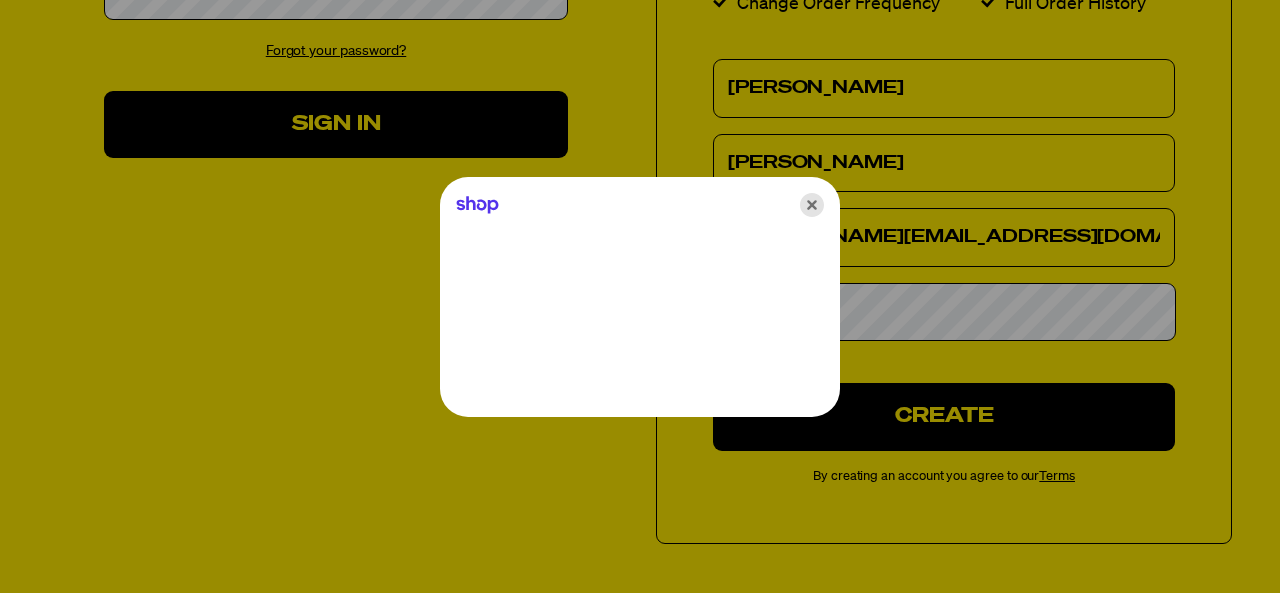 click 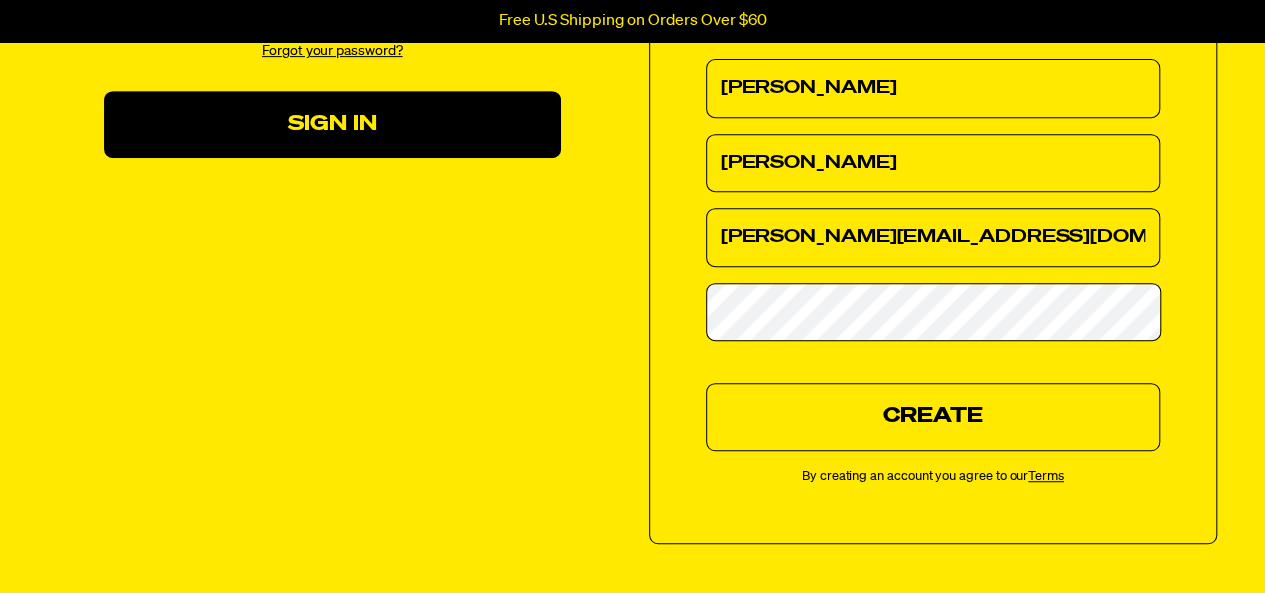 click on "Create" at bounding box center (933, 416) 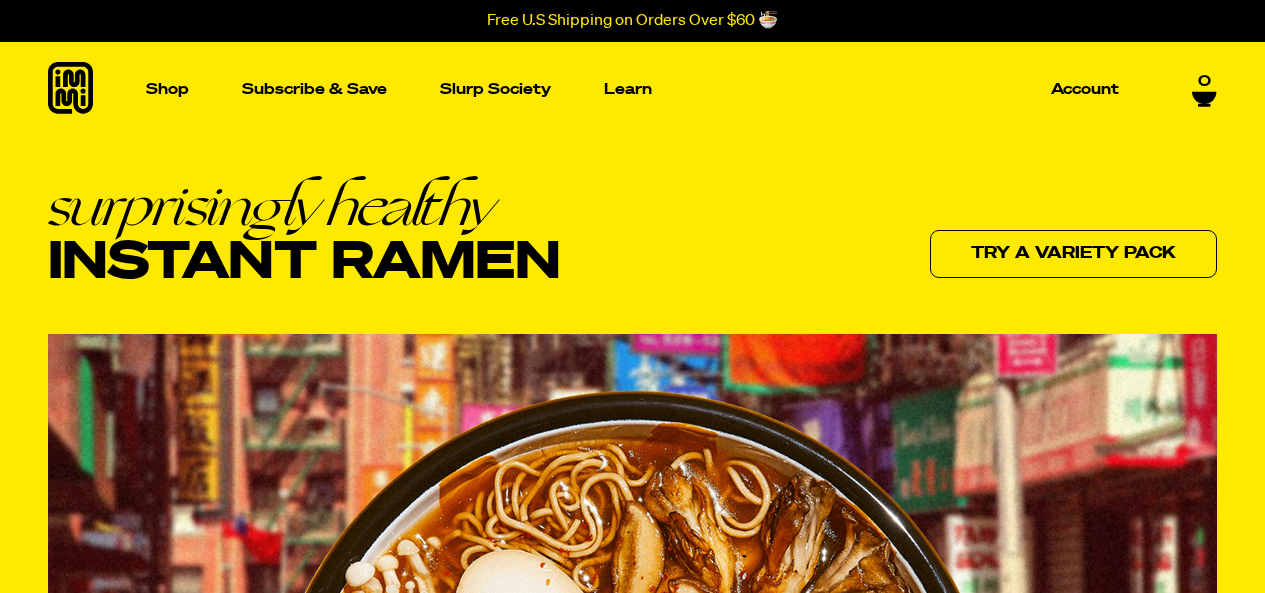 scroll, scrollTop: 0, scrollLeft: 0, axis: both 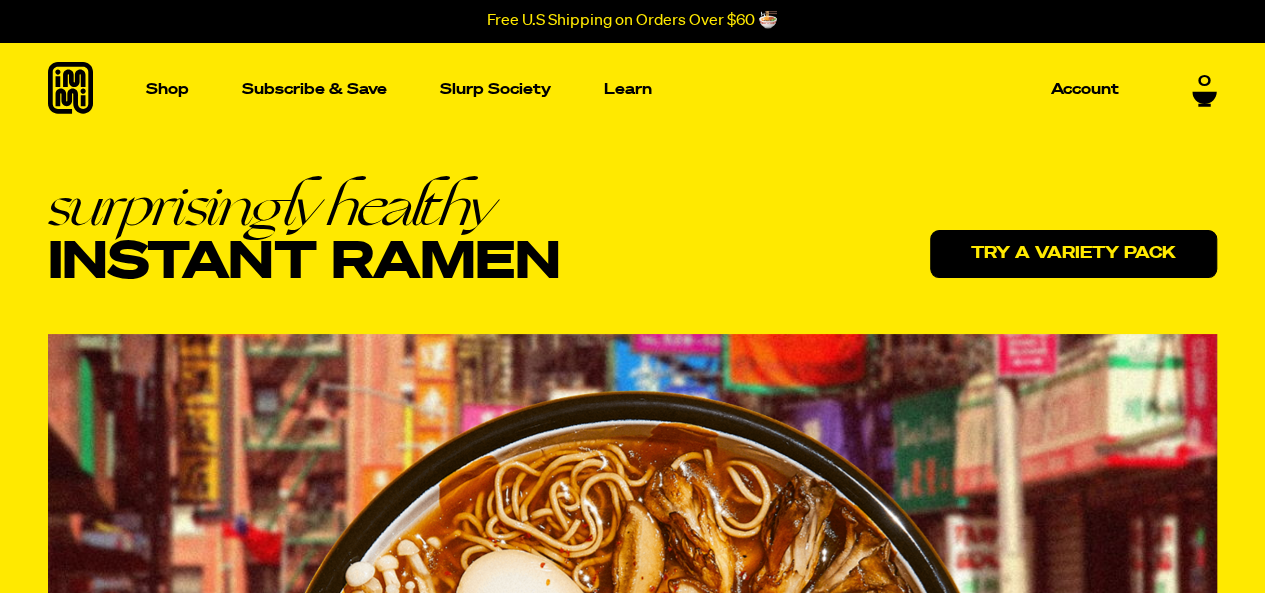 click on "Try a variety pack" at bounding box center [1073, 254] 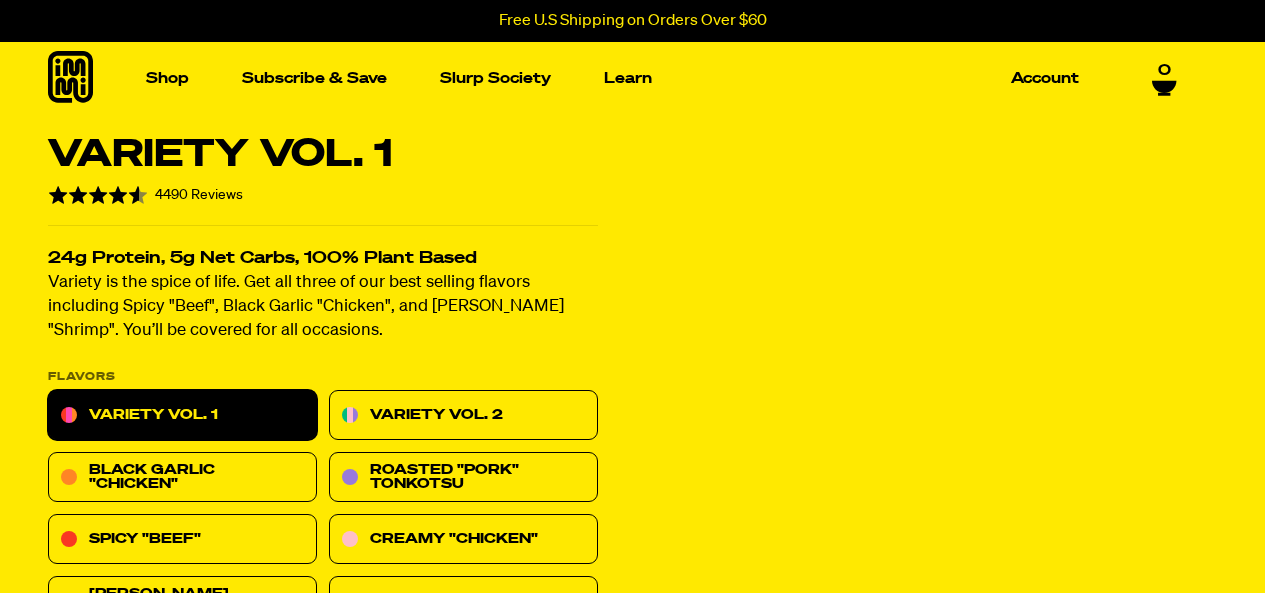 scroll, scrollTop: 0, scrollLeft: 0, axis: both 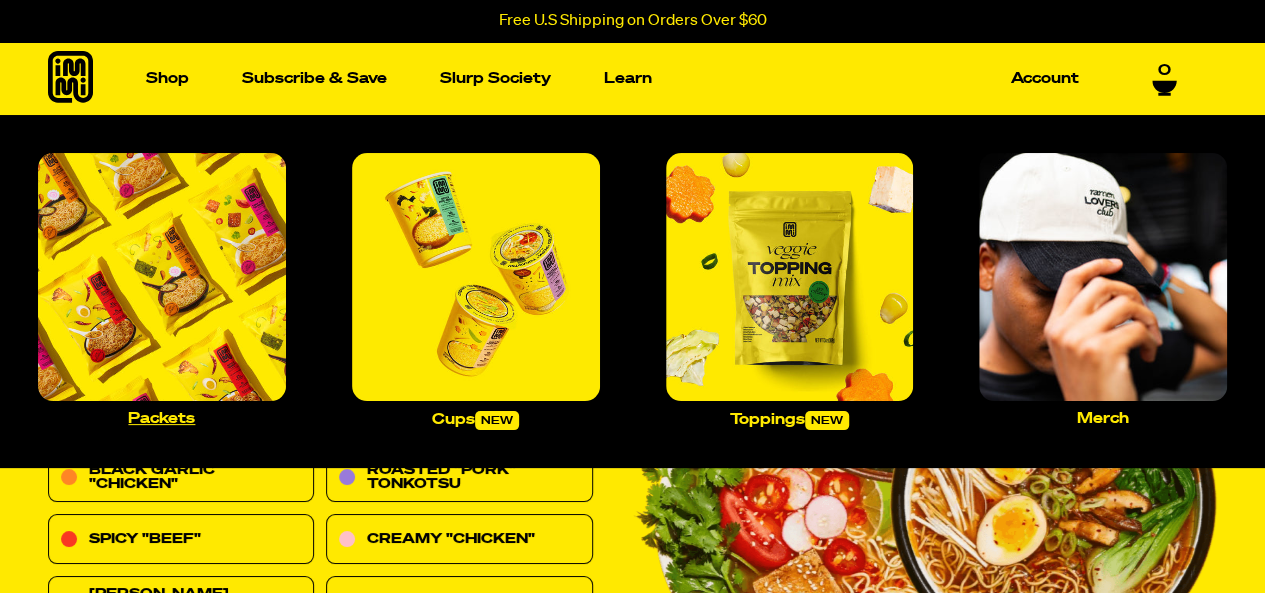 click at bounding box center (162, 277) 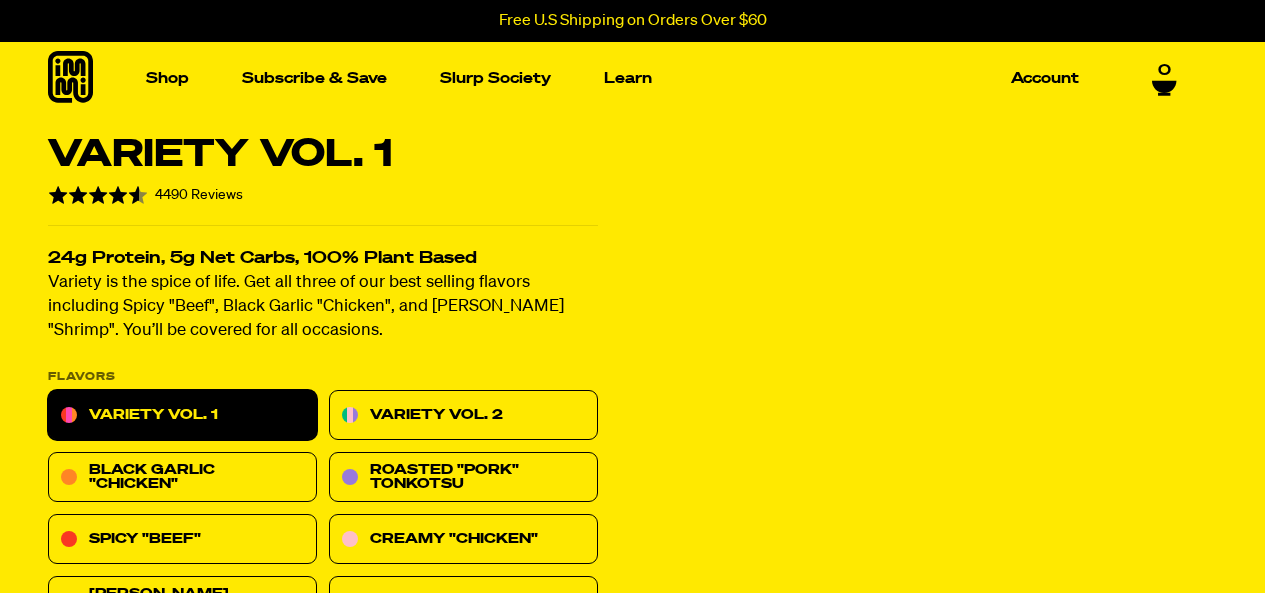 scroll, scrollTop: 0, scrollLeft: 0, axis: both 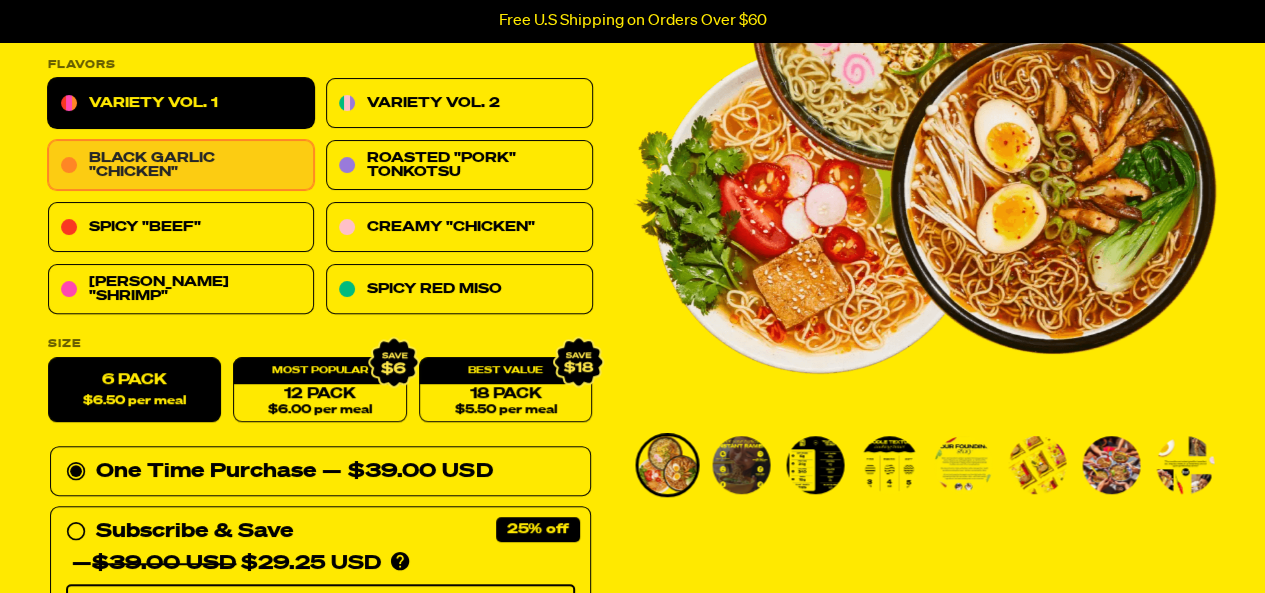 click on "Black Garlic "Chicken"" at bounding box center (181, 166) 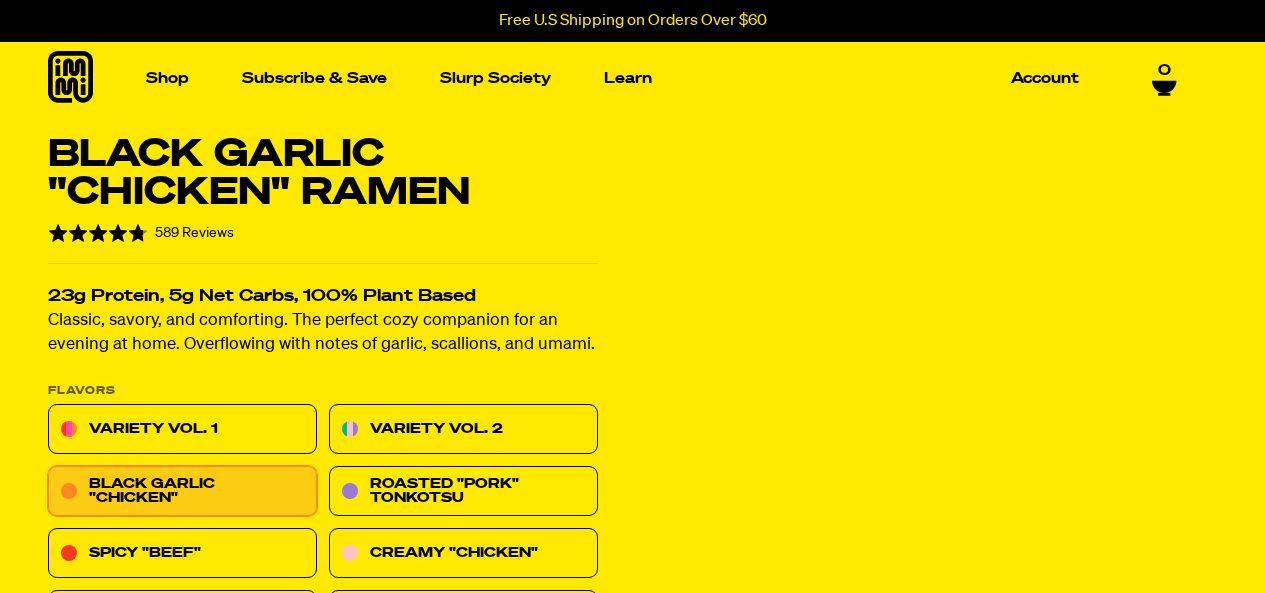 scroll, scrollTop: 0, scrollLeft: 0, axis: both 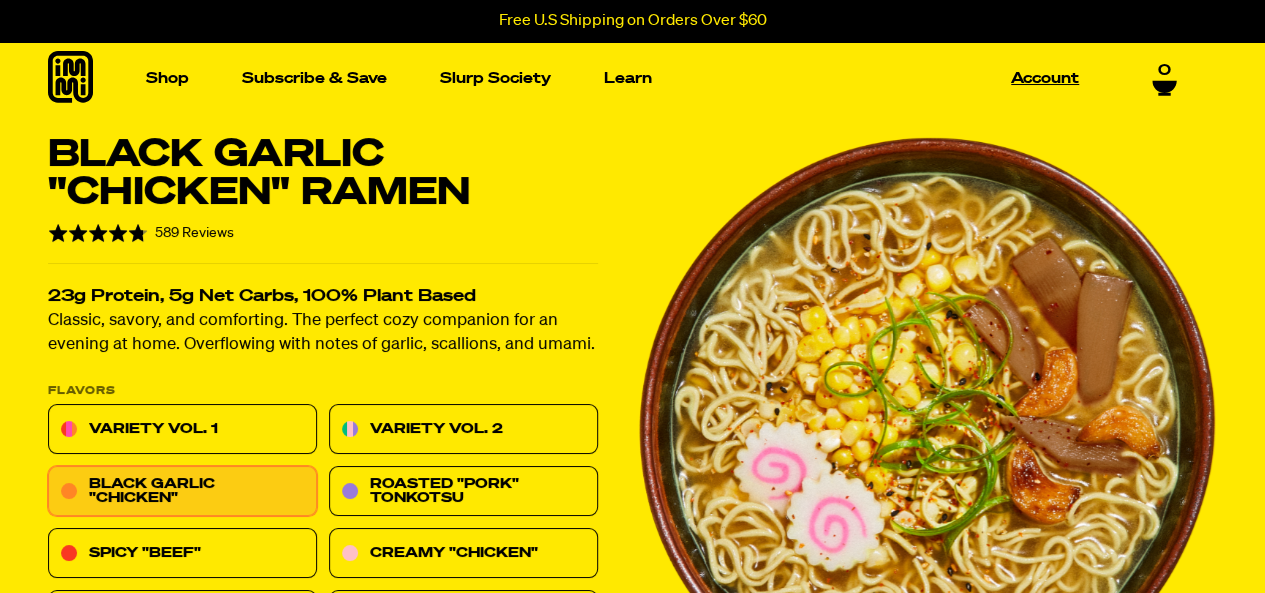 click on "Account" at bounding box center (1045, 78) 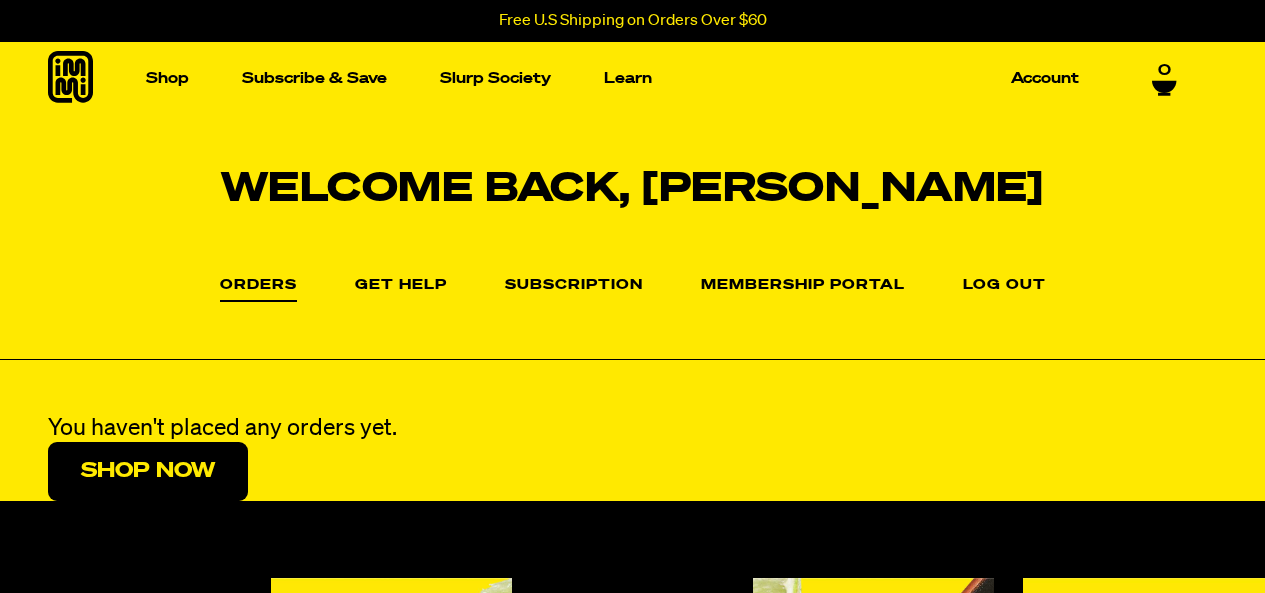 scroll, scrollTop: 0, scrollLeft: 0, axis: both 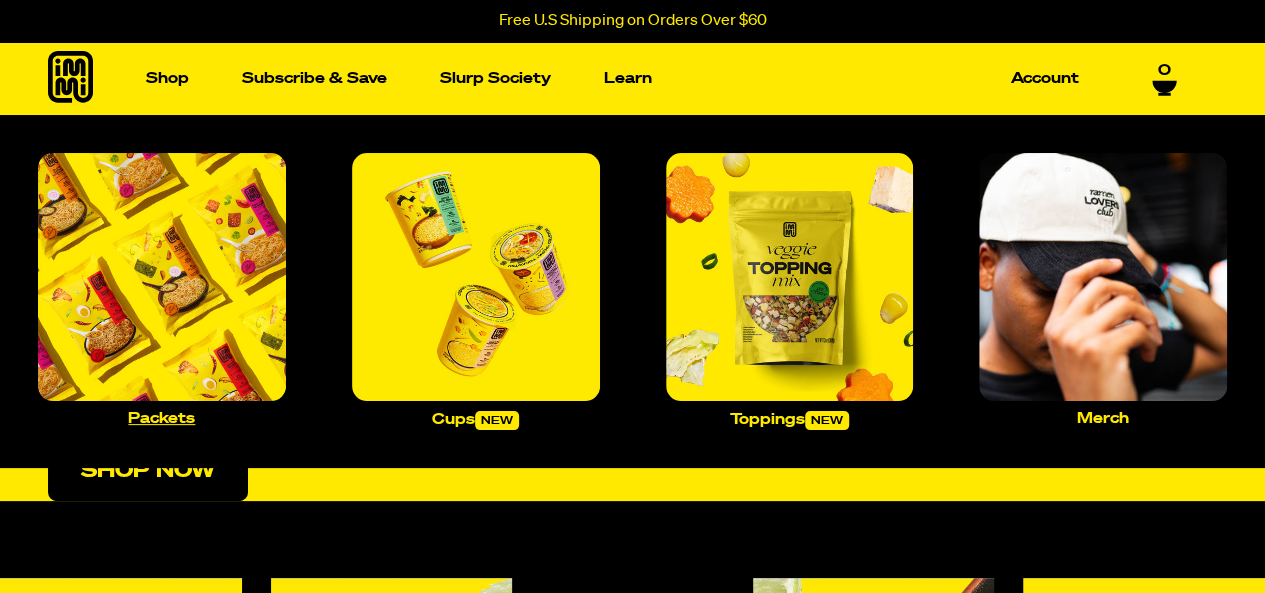 click at bounding box center (162, 277) 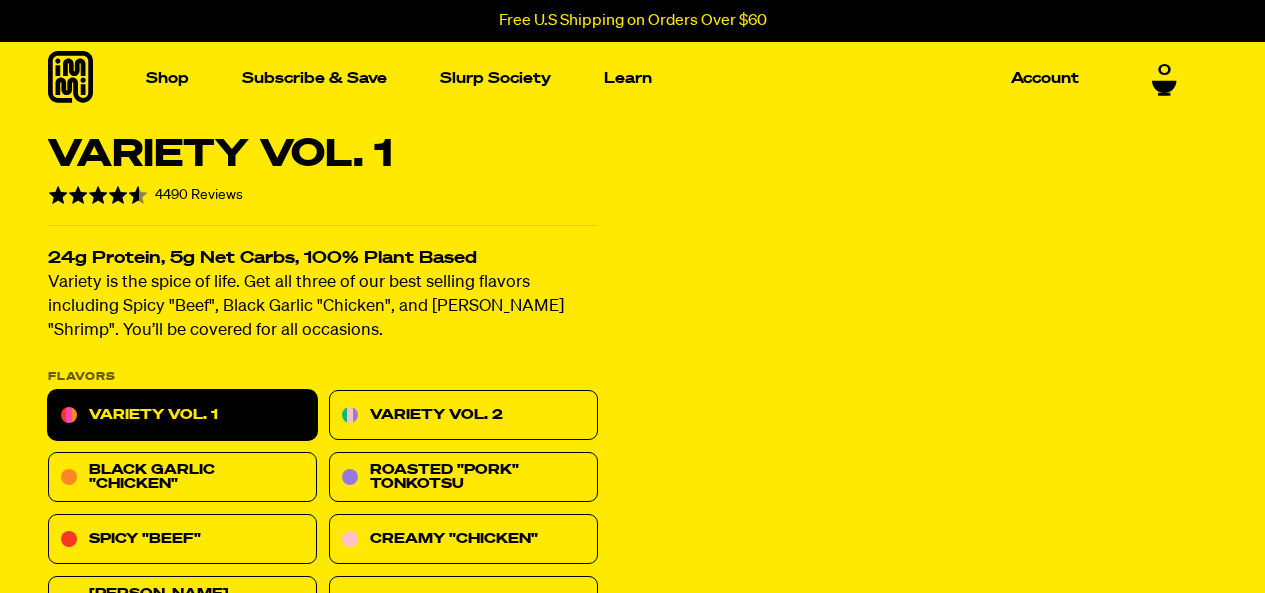 scroll, scrollTop: 0, scrollLeft: 0, axis: both 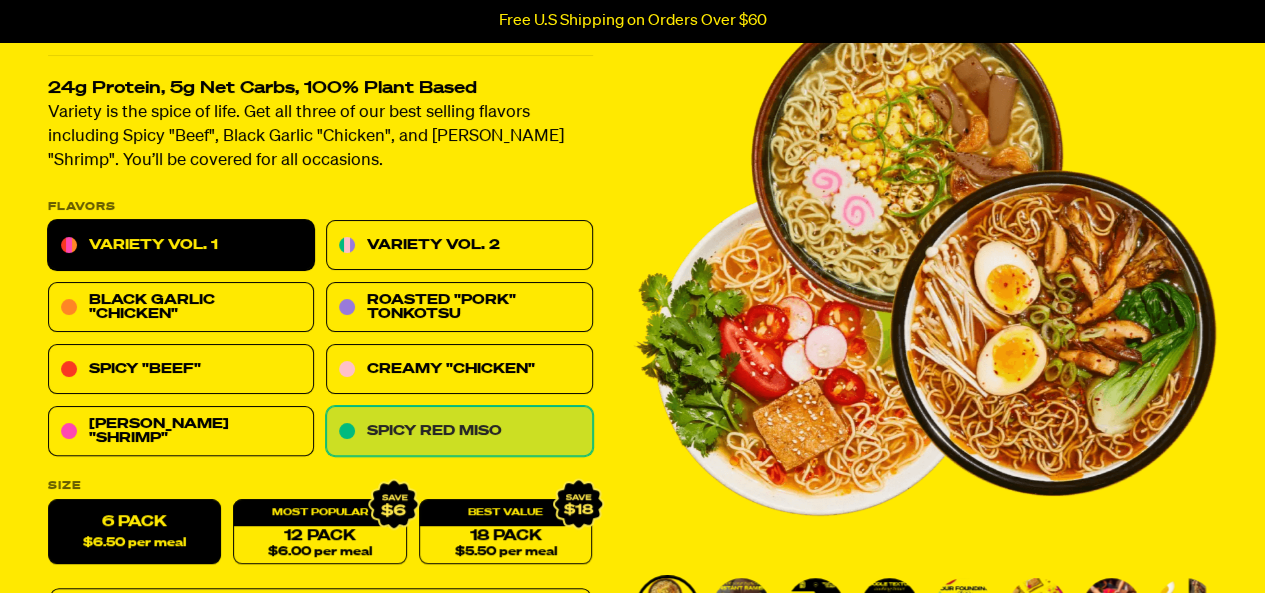 click on "Spicy Red Miso" at bounding box center [459, 432] 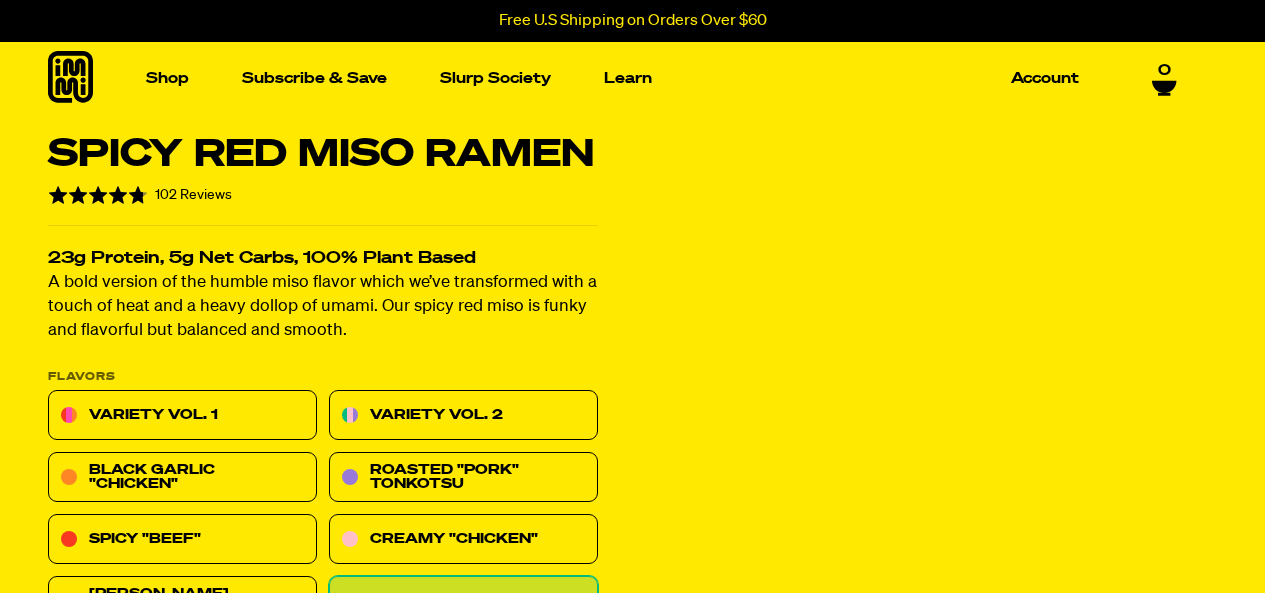 scroll, scrollTop: 0, scrollLeft: 0, axis: both 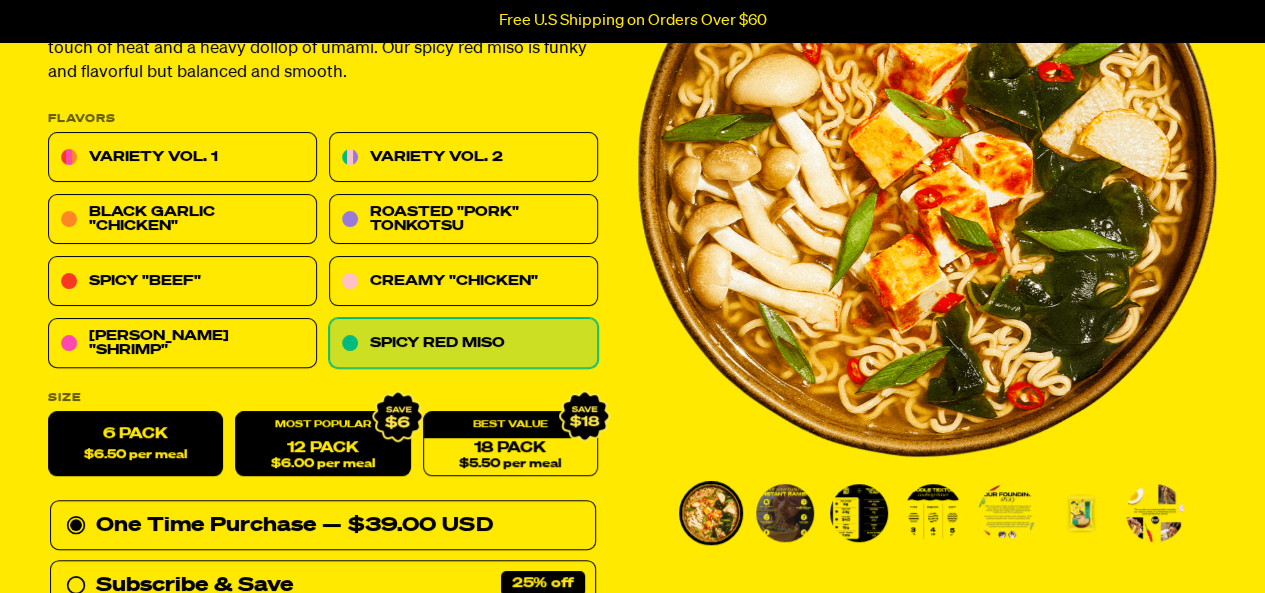 click on "12 Pack
$6.00 per meal" at bounding box center [322, 444] 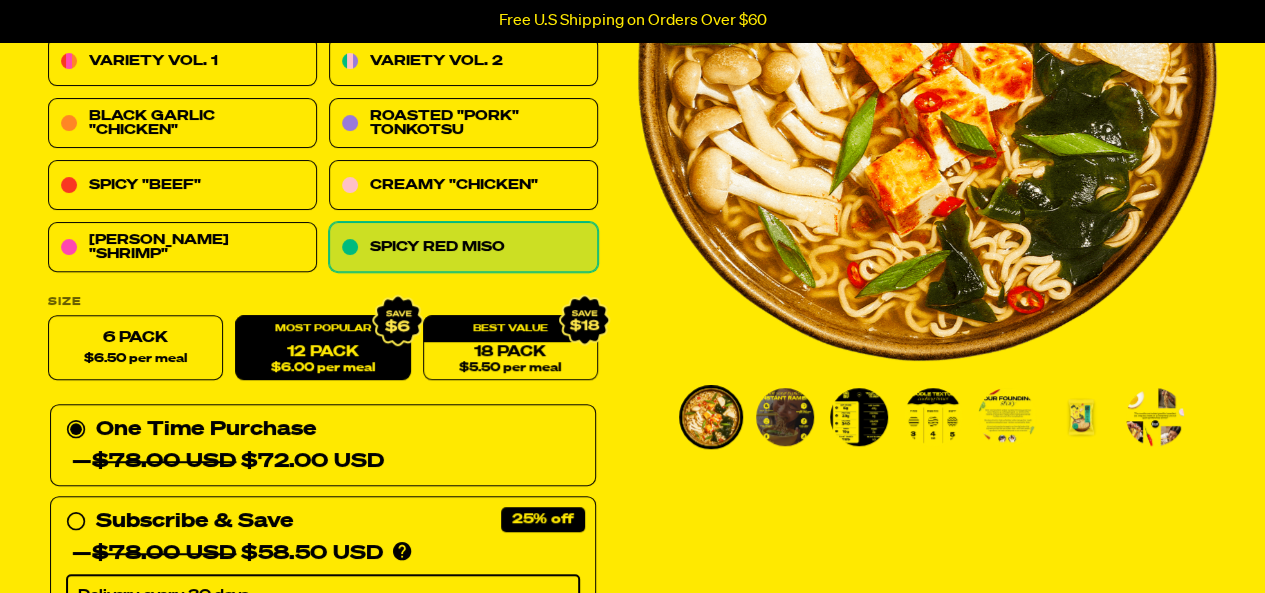 scroll, scrollTop: 316, scrollLeft: 0, axis: vertical 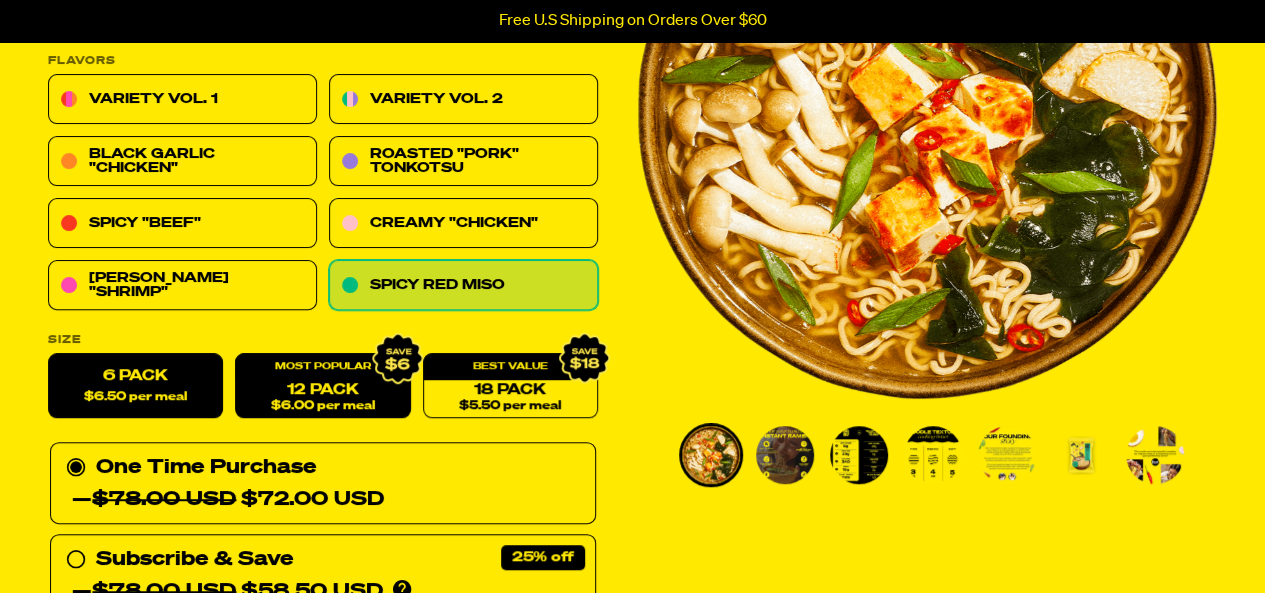 click on "6 Pack $6.50 per meal" at bounding box center [135, 386] 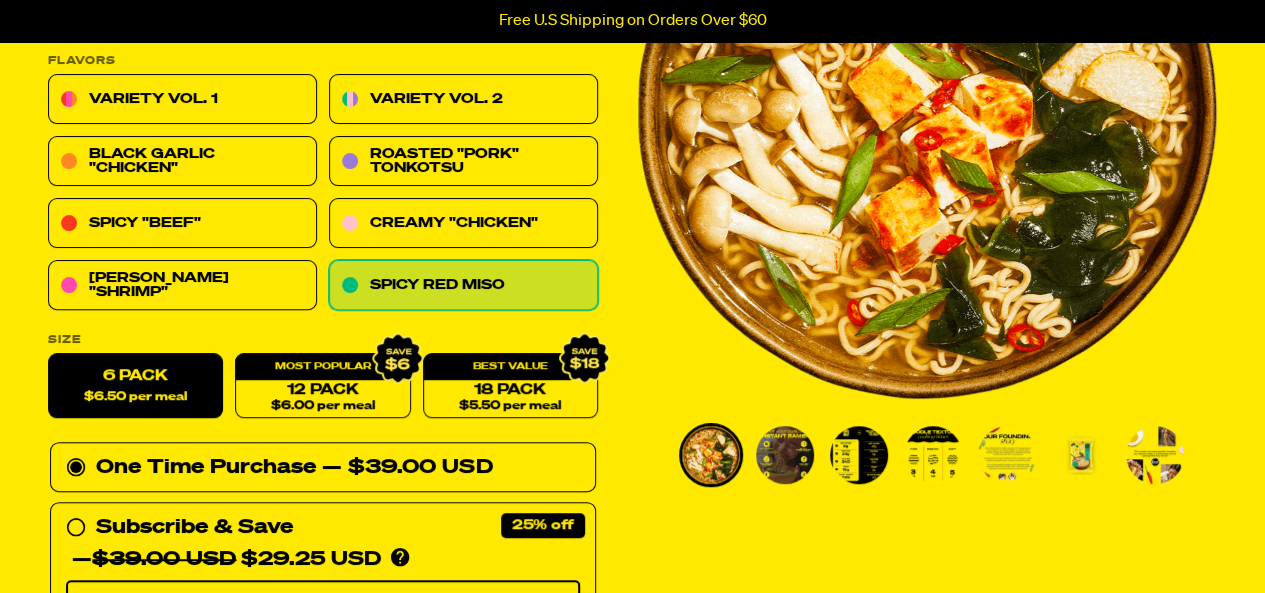 scroll, scrollTop: 540, scrollLeft: 0, axis: vertical 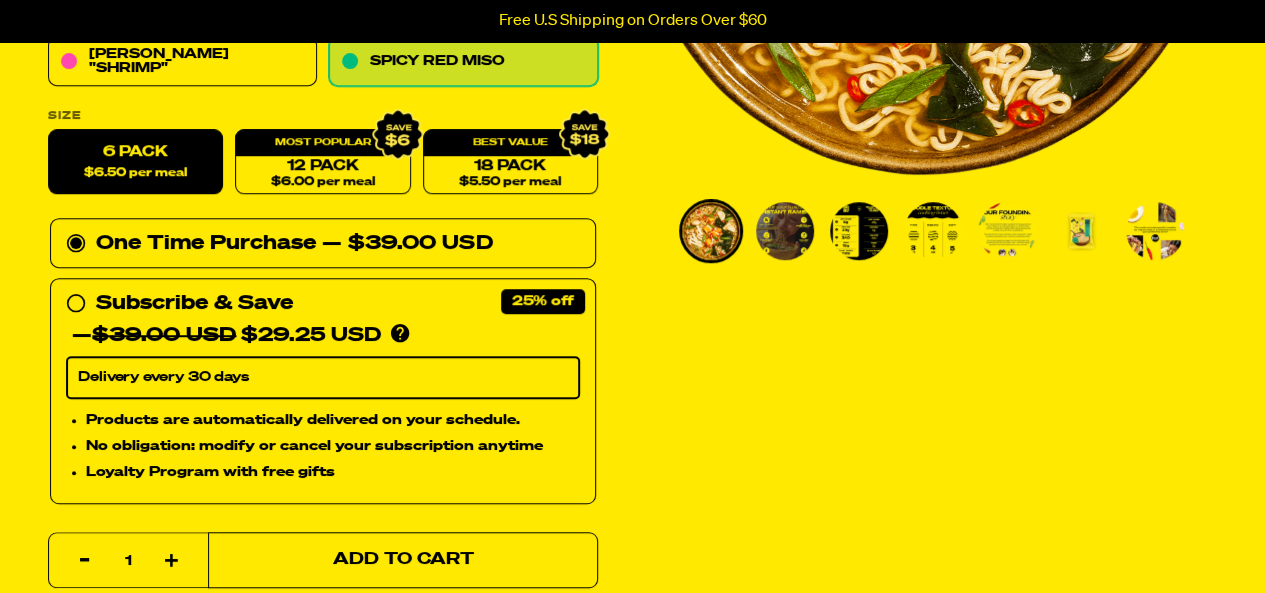 click on "Add to Cart" at bounding box center [403, 560] 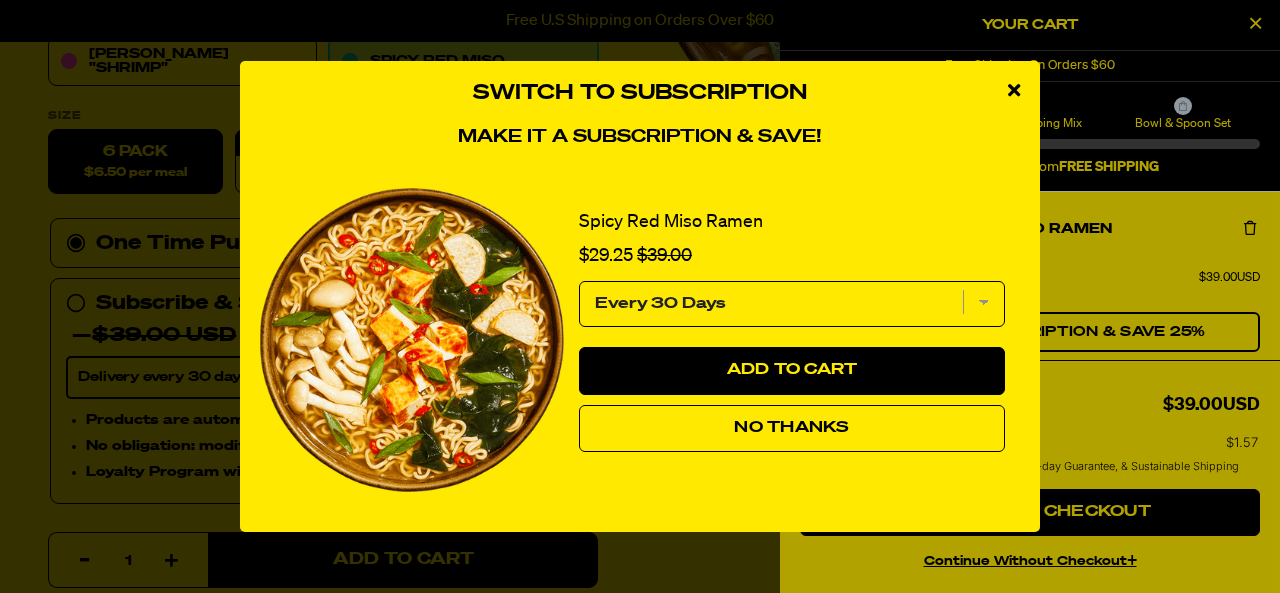 click on "No Thanks" at bounding box center (791, 428) 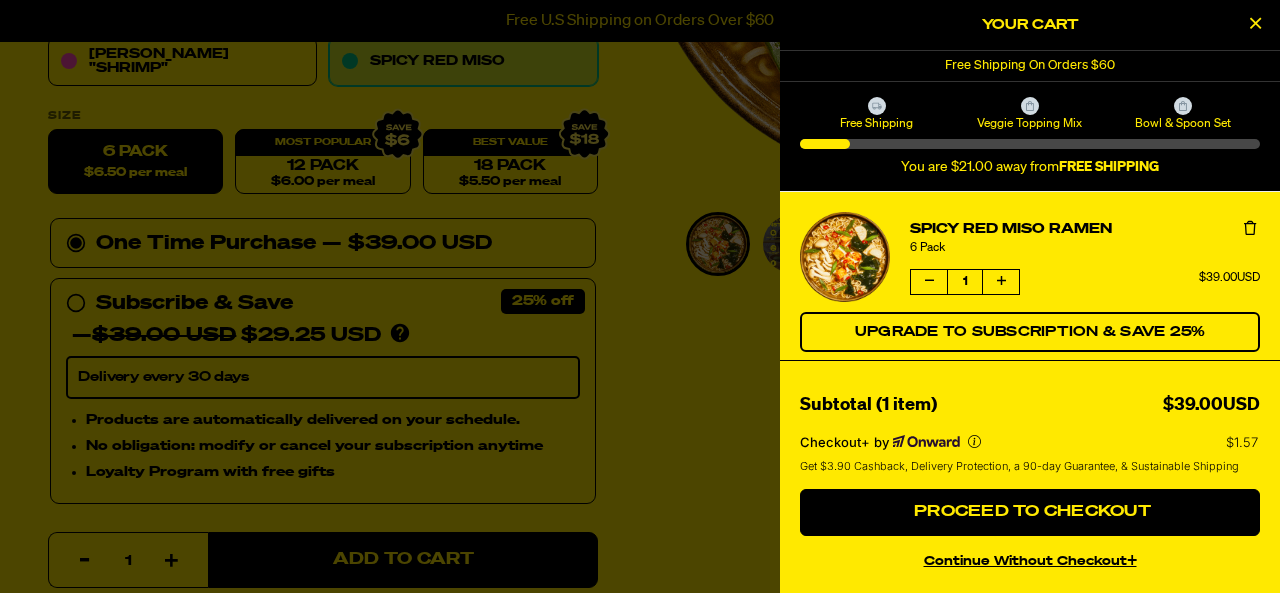 click at bounding box center (1255, 23) 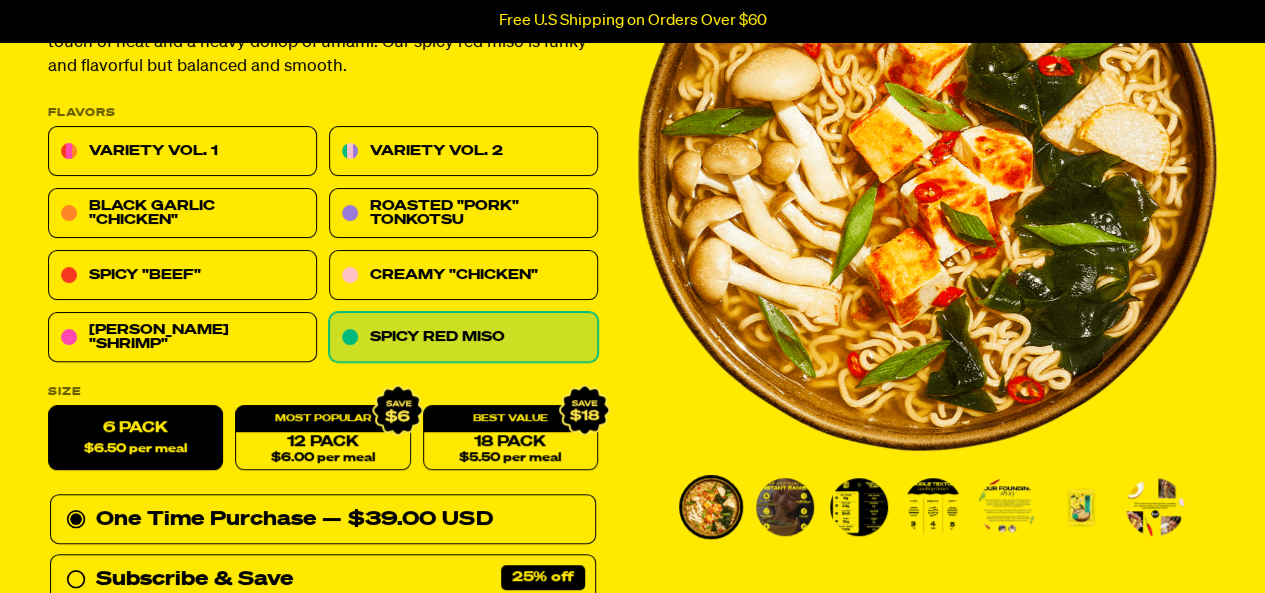 scroll, scrollTop: 252, scrollLeft: 0, axis: vertical 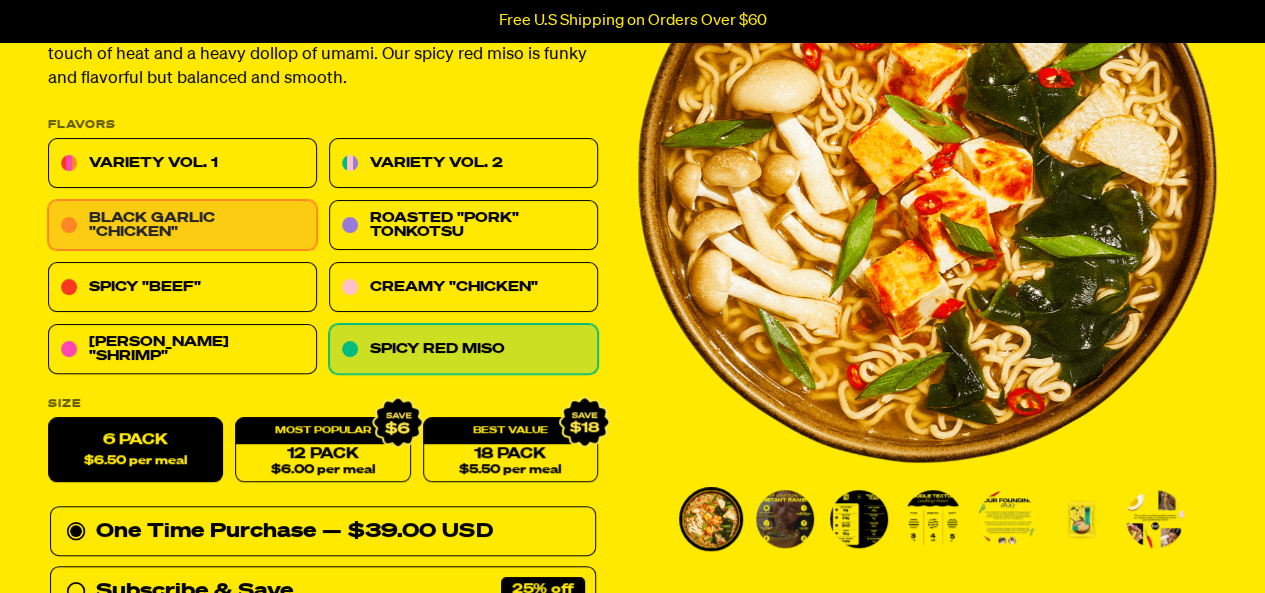 click on "Black Garlic "Chicken"" at bounding box center (182, 226) 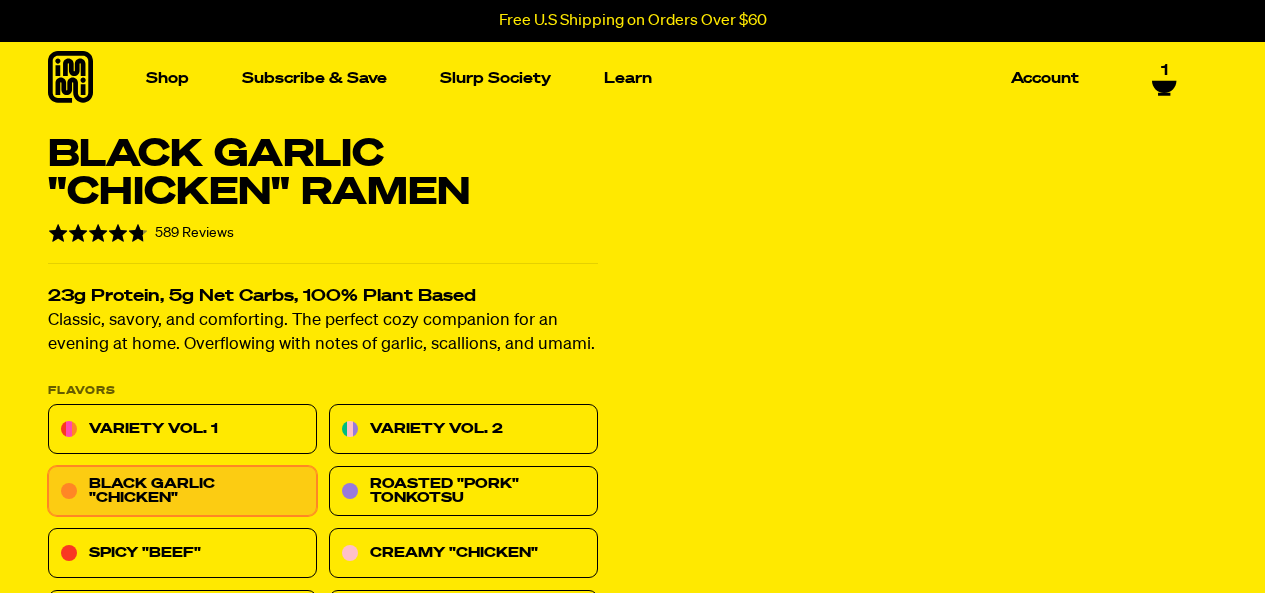 scroll, scrollTop: 0, scrollLeft: 0, axis: both 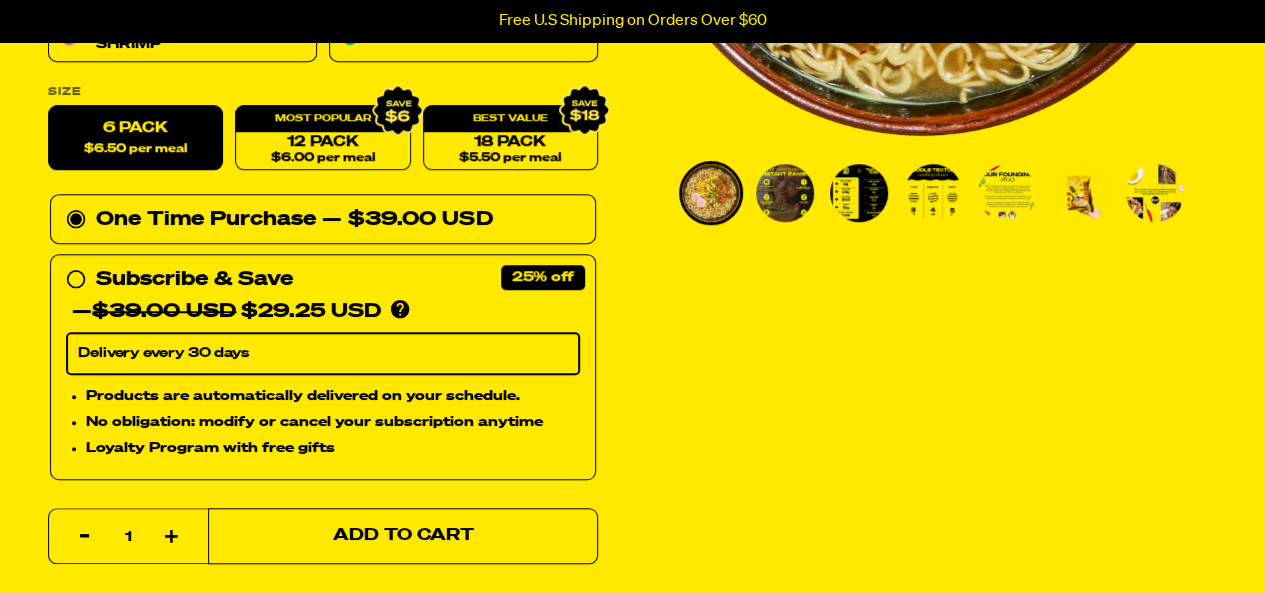 click on "Add to Cart" at bounding box center [403, 536] 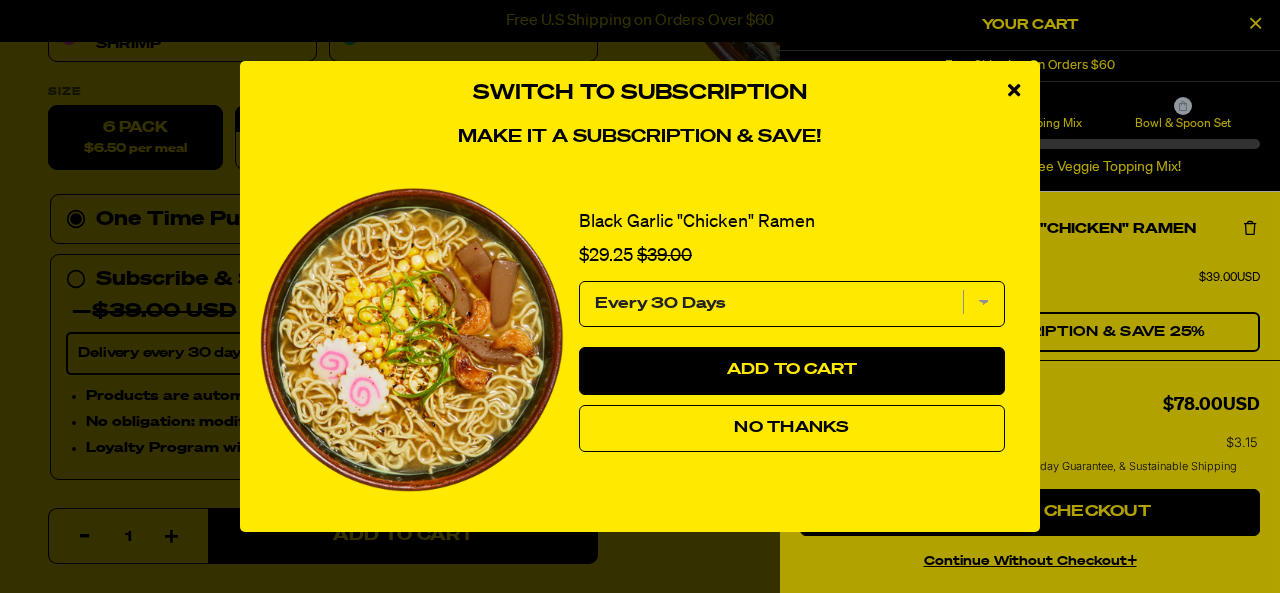click on "No Thanks" at bounding box center [791, 428] 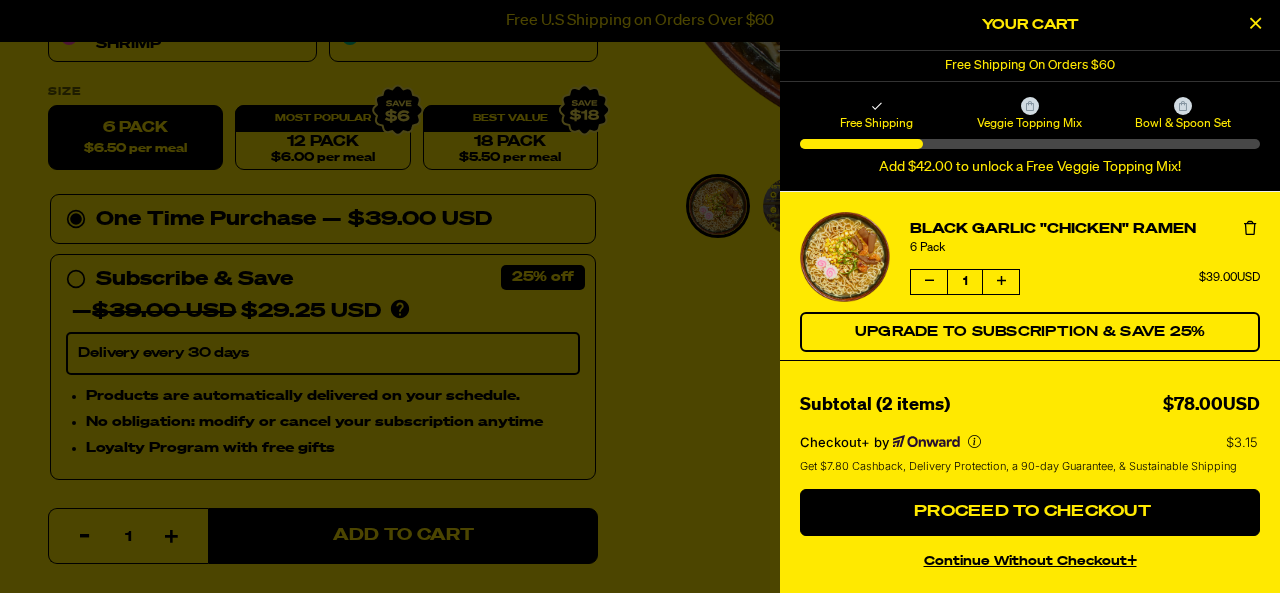 click at bounding box center [1255, 23] 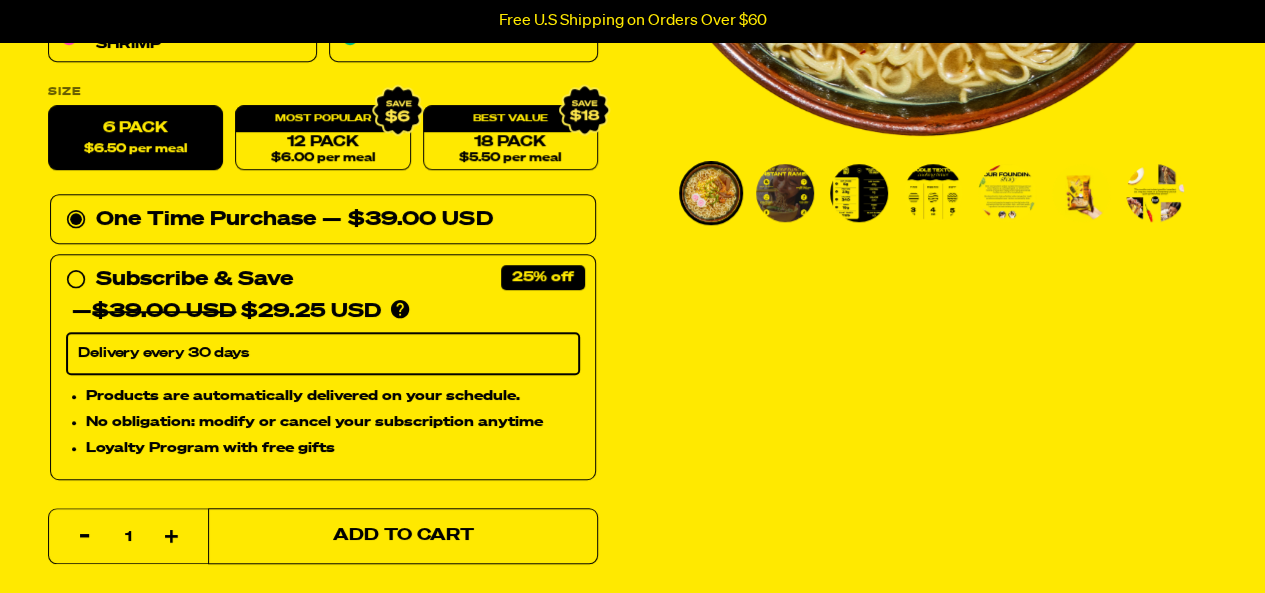 scroll, scrollTop: 389, scrollLeft: 0, axis: vertical 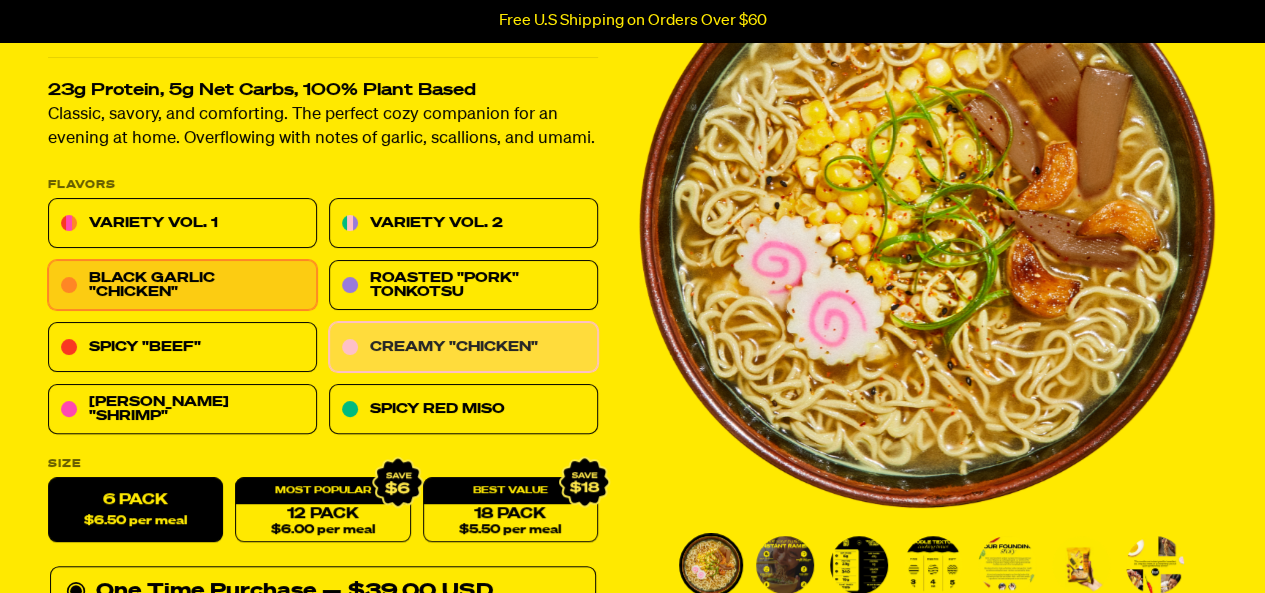 click on "Creamy "Chicken"" at bounding box center (463, 348) 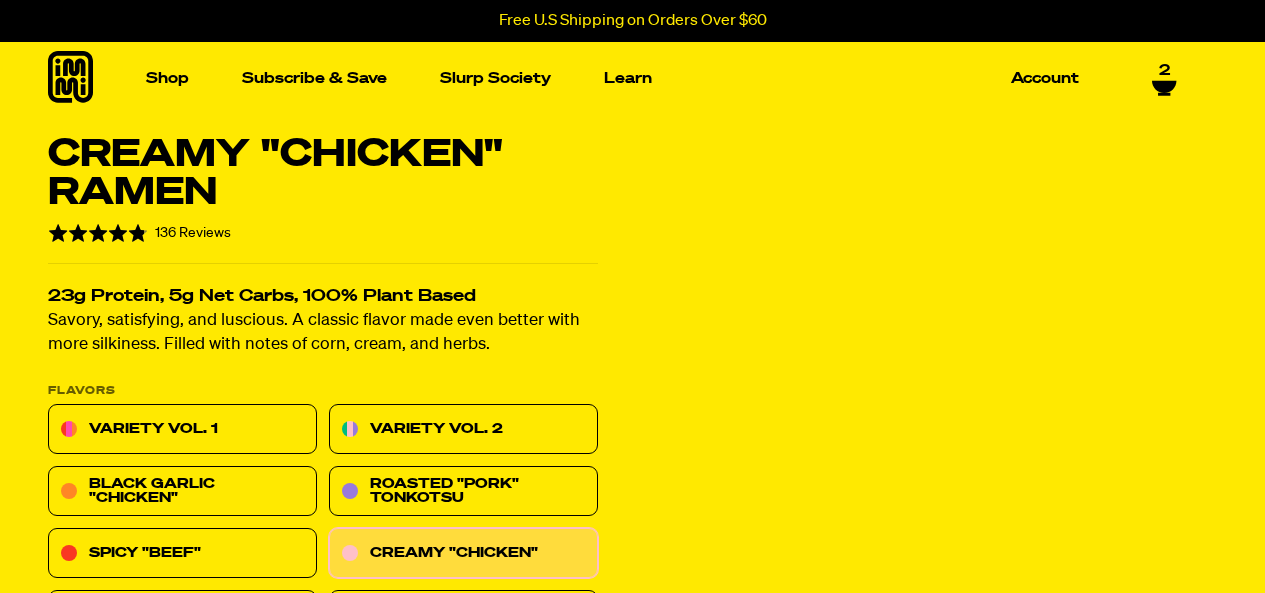 scroll, scrollTop: 0, scrollLeft: 0, axis: both 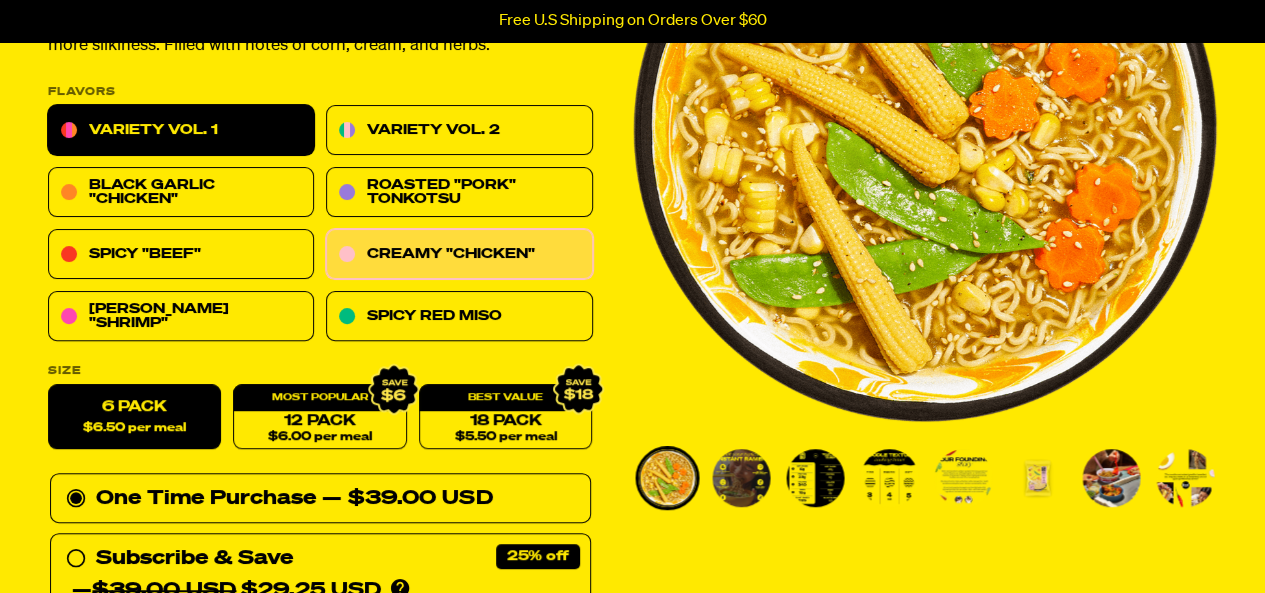 click on "Variety Vol. 1" at bounding box center (181, 131) 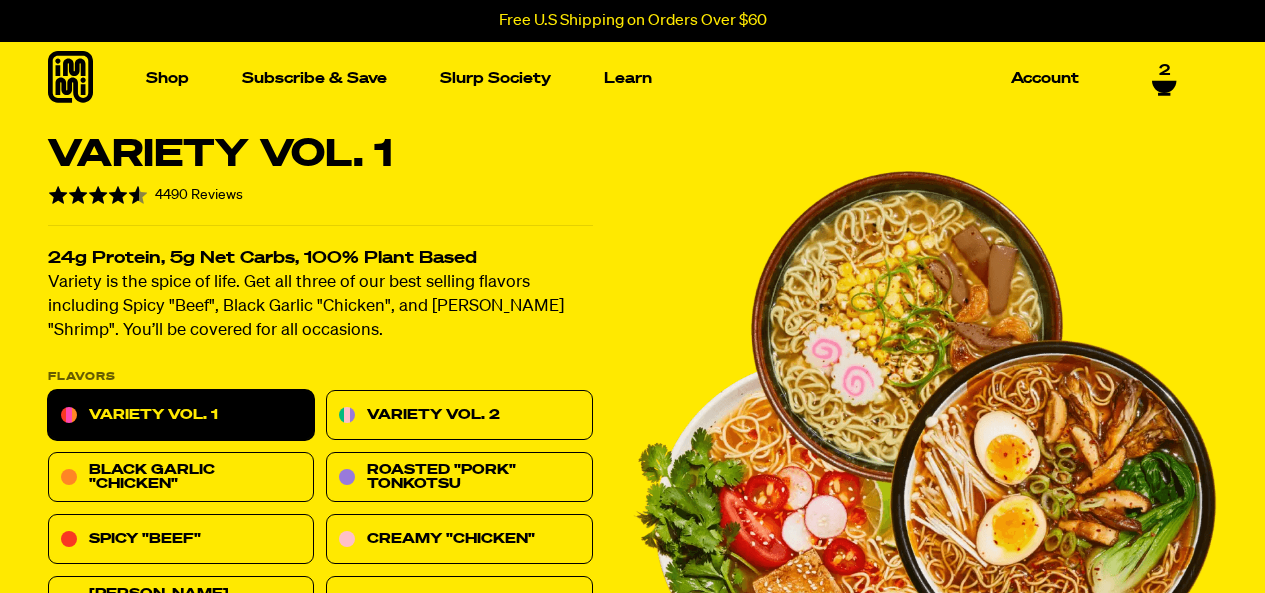scroll, scrollTop: 0, scrollLeft: 0, axis: both 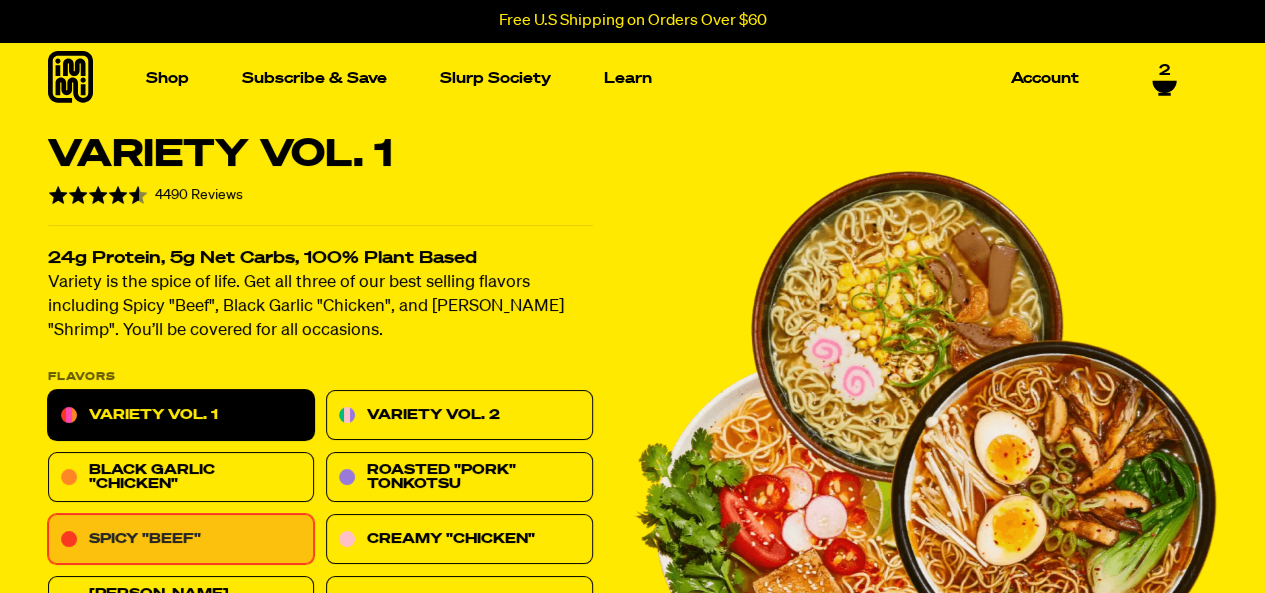 click on "Spicy "Beef"" at bounding box center [181, 540] 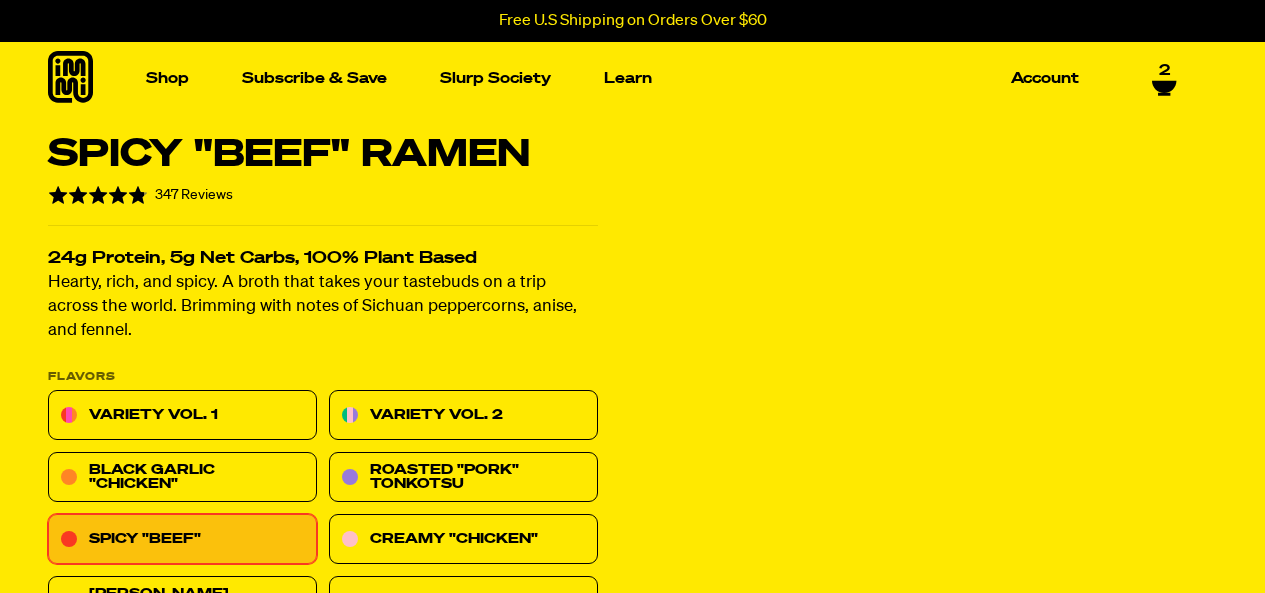 scroll, scrollTop: 0, scrollLeft: 0, axis: both 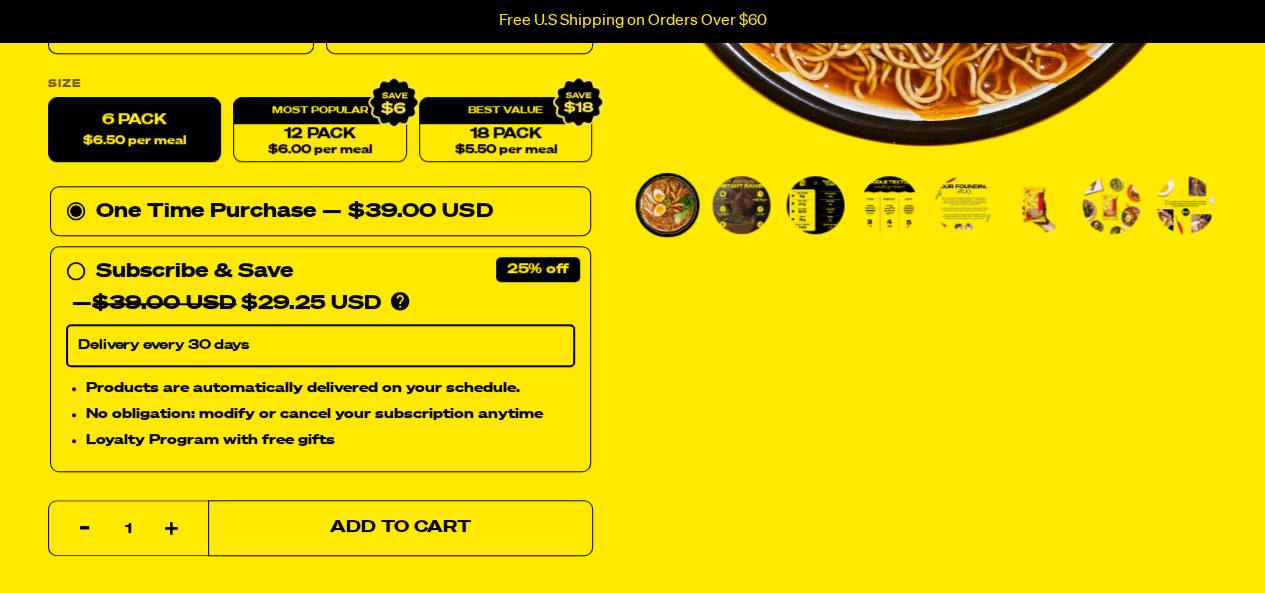 click on "Add to Cart" at bounding box center [400, 528] 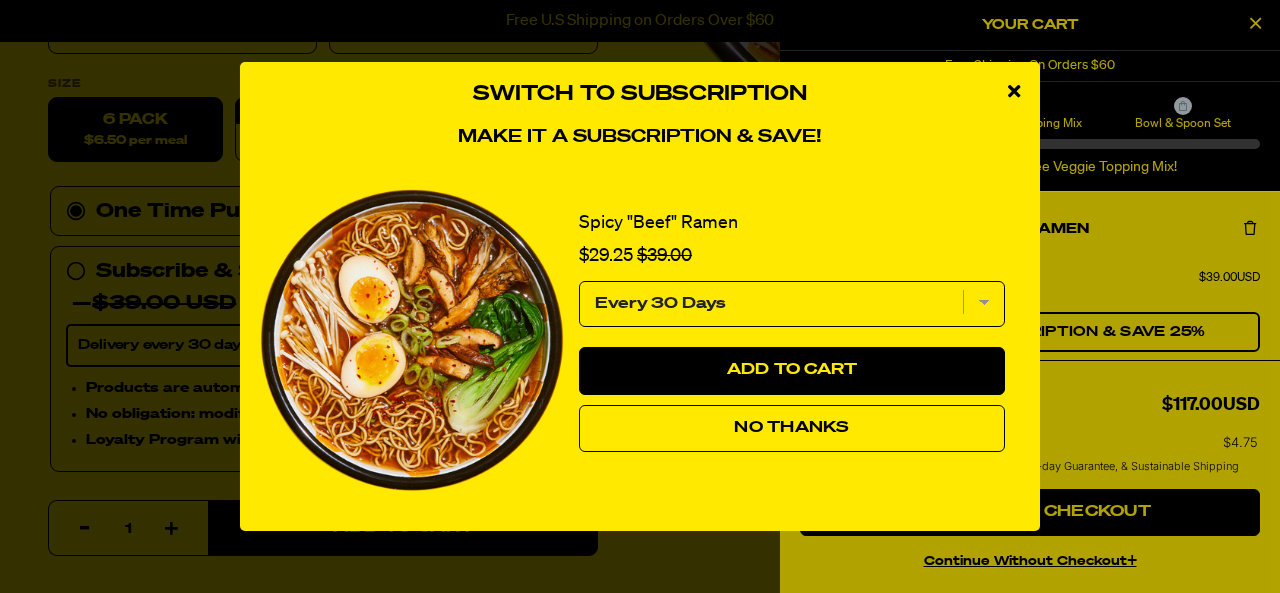 click on "No Thanks" at bounding box center (791, 428) 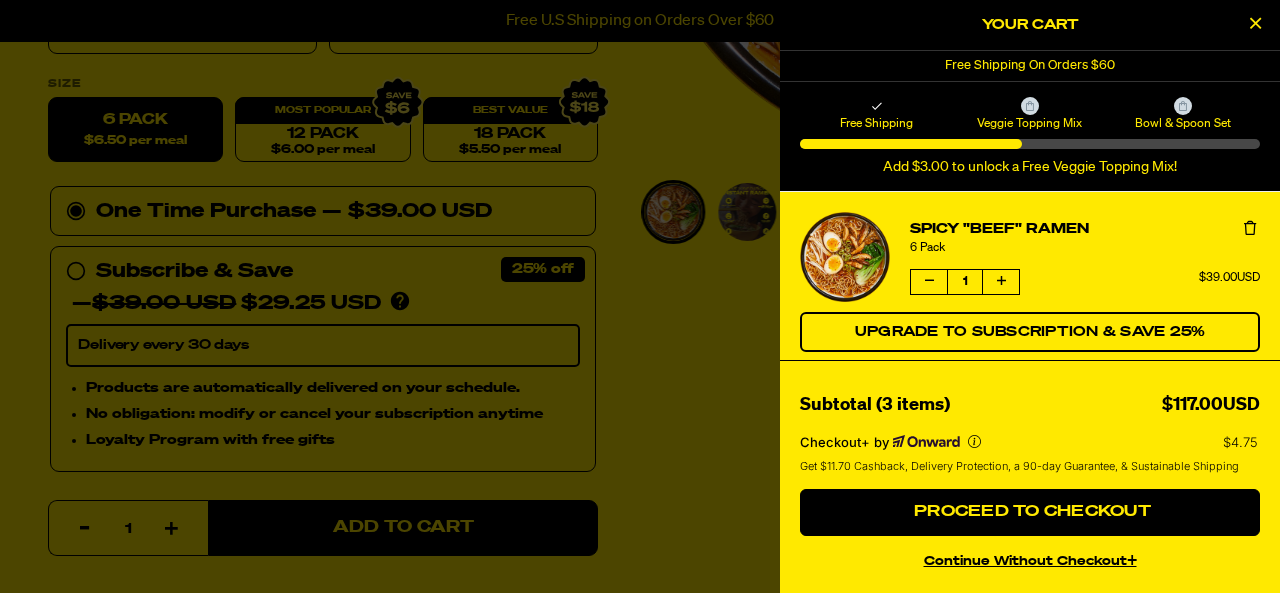 click at bounding box center [1255, 23] 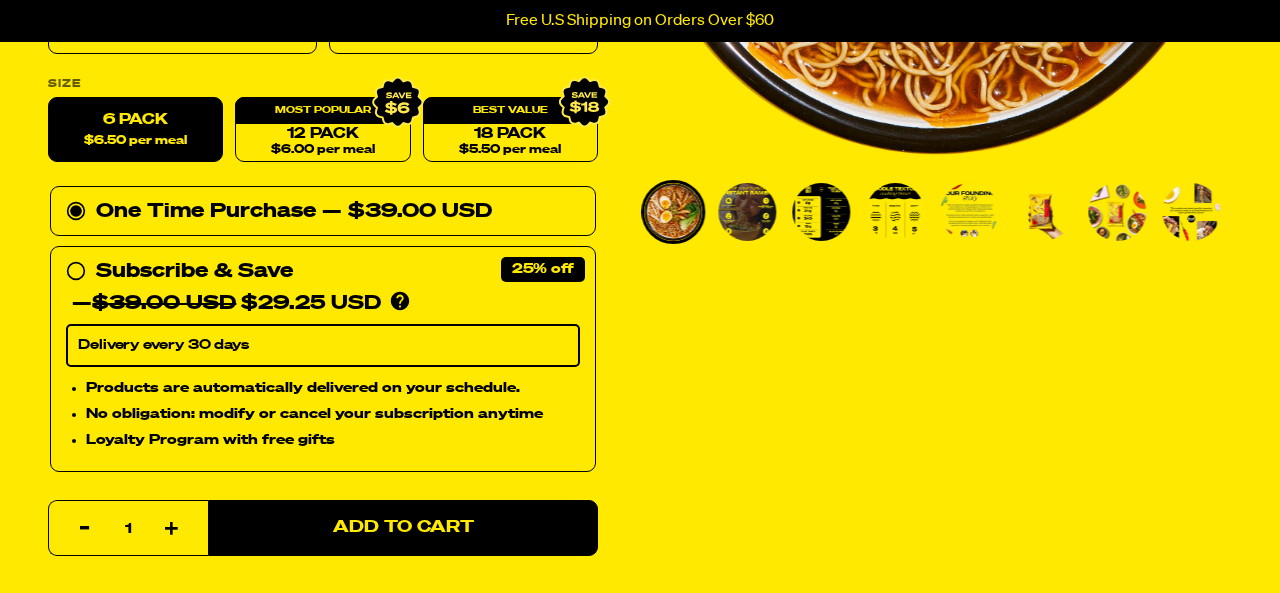 click on "Accessibility Screen-Reader Guide, Feedback, and Issue Reporting | New window     Switch to Subscription   Make it a  subscription & save!       Spicy "Beef" Ramen       Sale price   $29.25   Original price   $39.00         Every 30 Days   Add to Cart   No Thanks
Powered by Rebuy
Spicy "Beef" Ramen
– immi" at bounding box center [640, 4867] 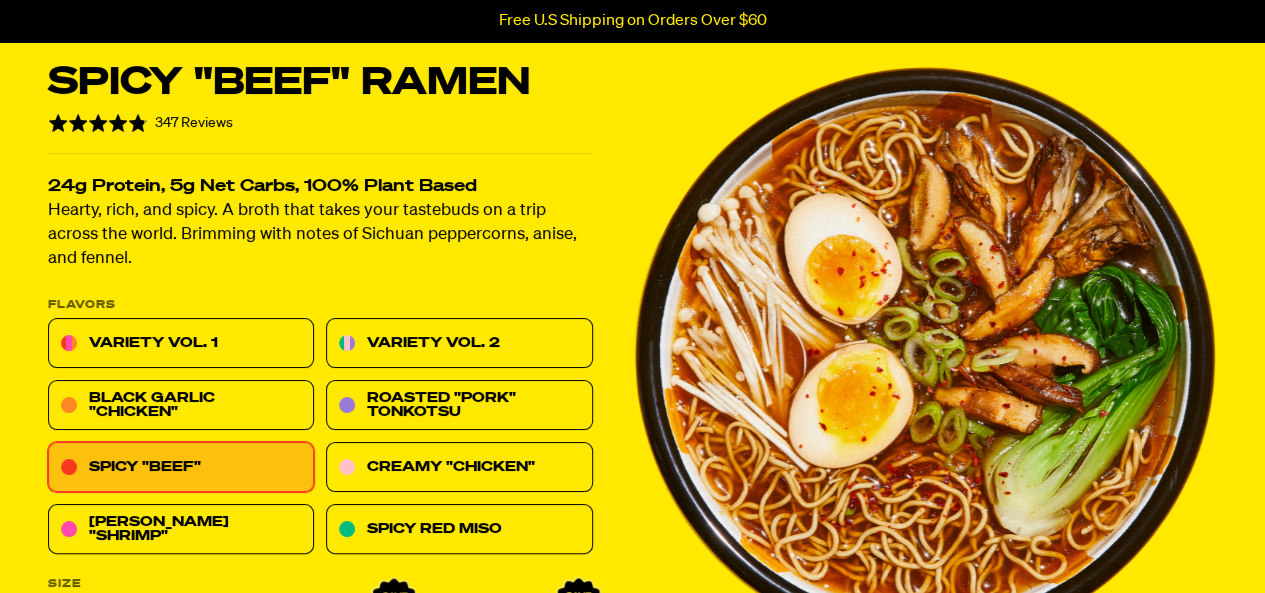 scroll, scrollTop: 85, scrollLeft: 0, axis: vertical 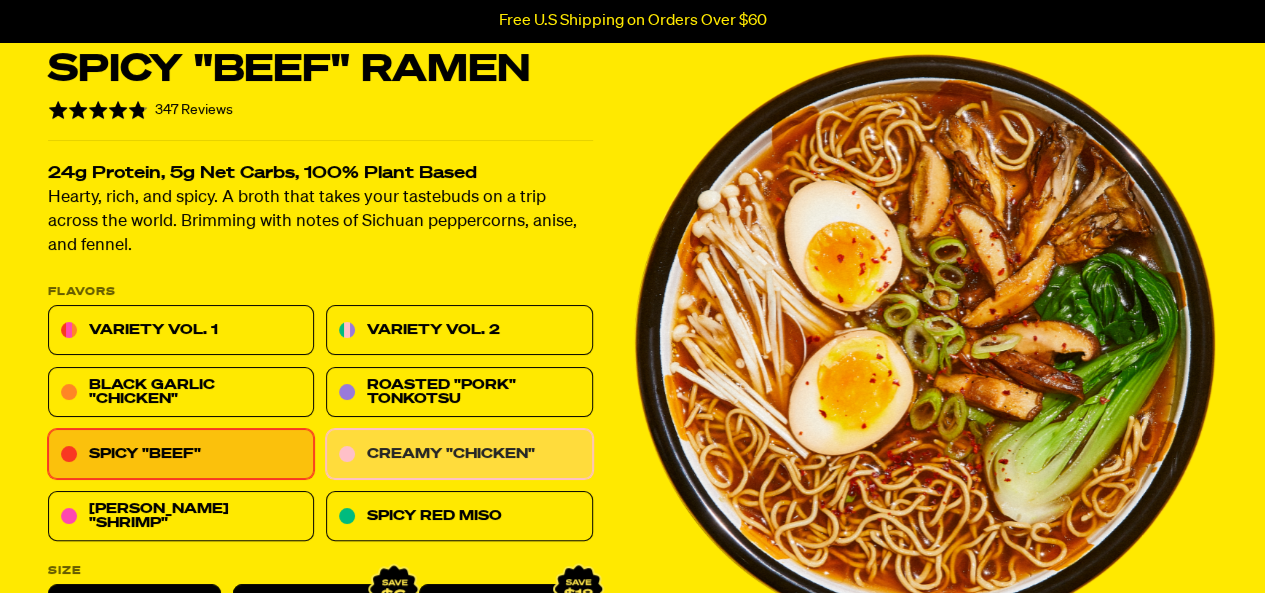 click on "Creamy "Chicken"" at bounding box center (459, 455) 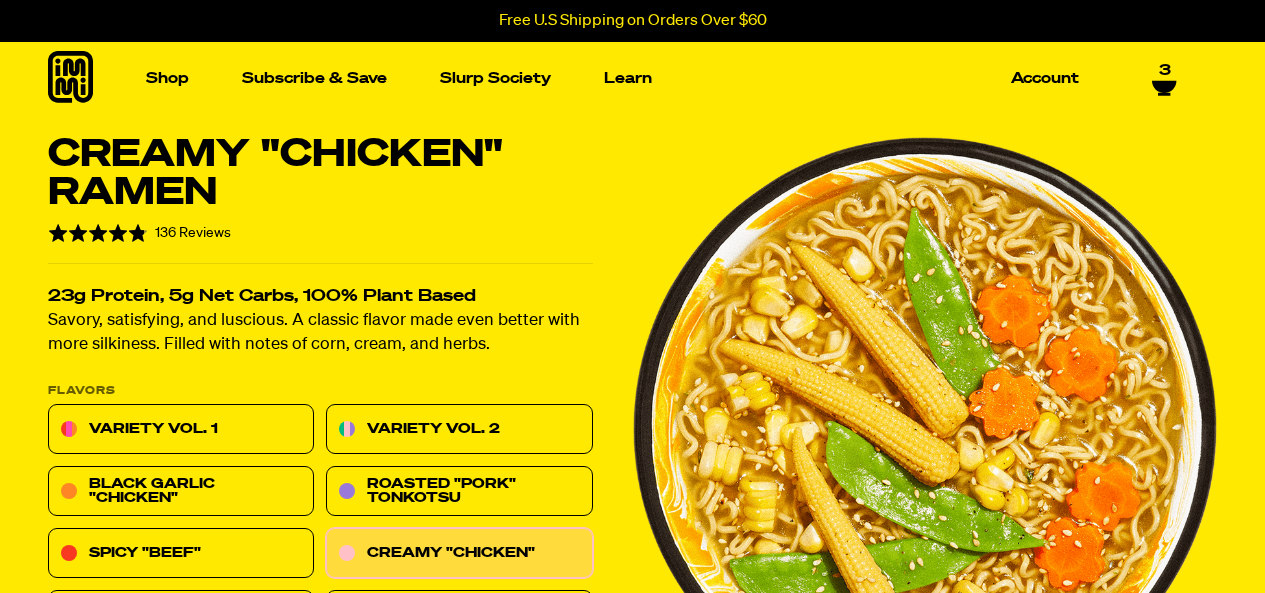 scroll, scrollTop: 0, scrollLeft: 0, axis: both 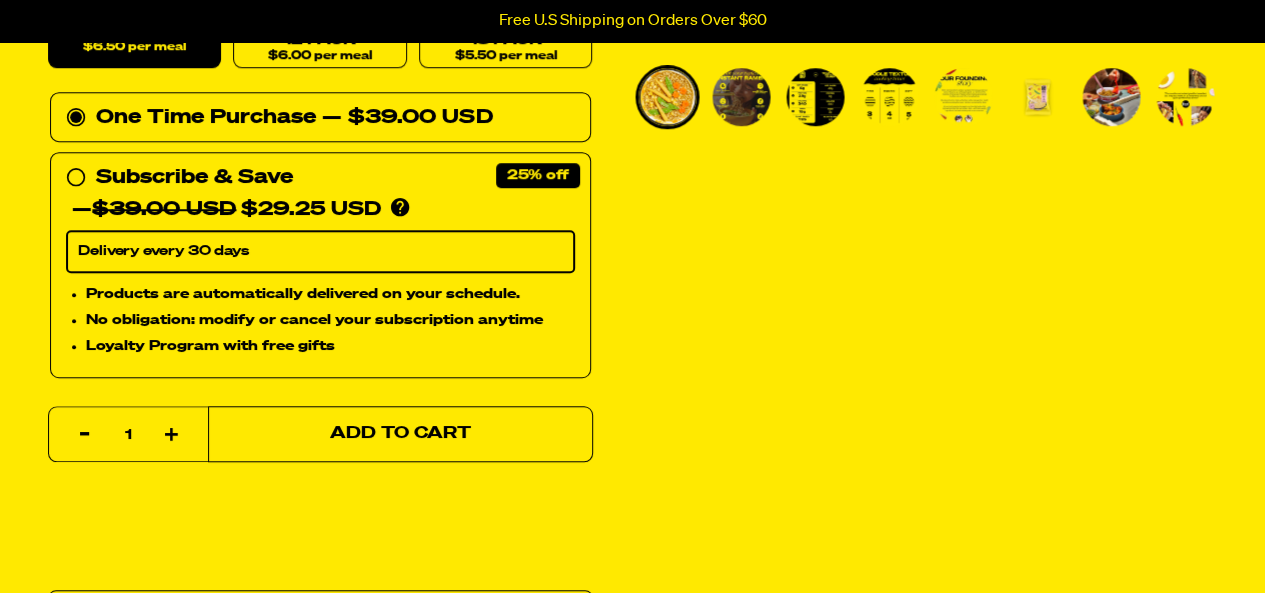 click on "Add to Cart" at bounding box center [400, 434] 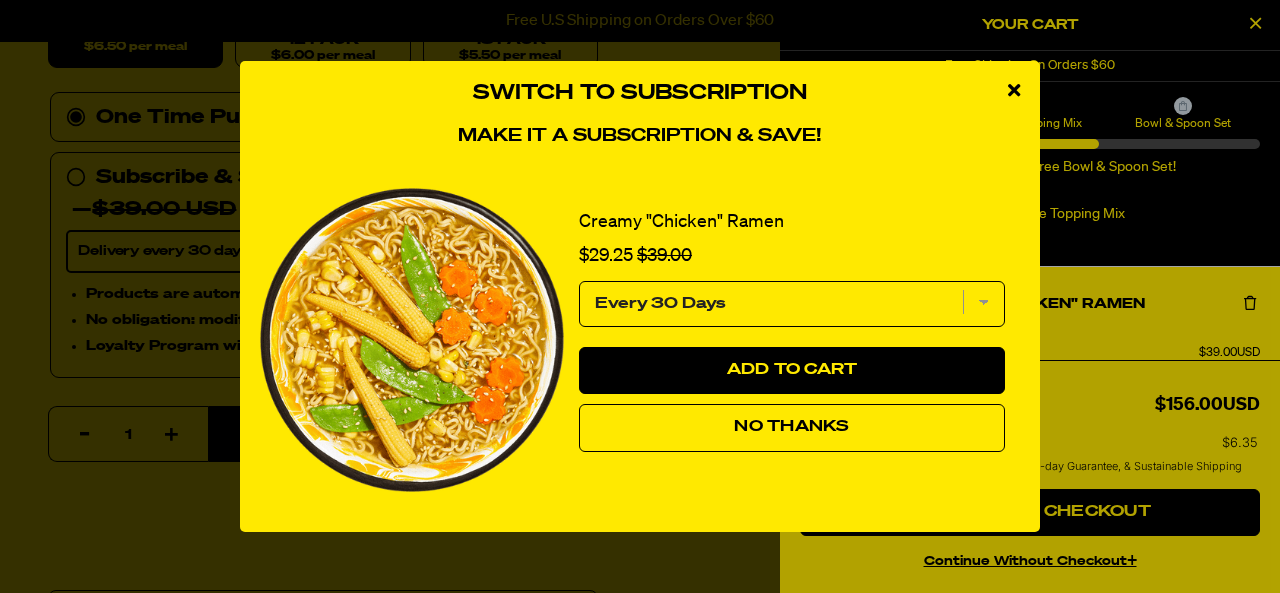 click on "No Thanks" at bounding box center (792, 428) 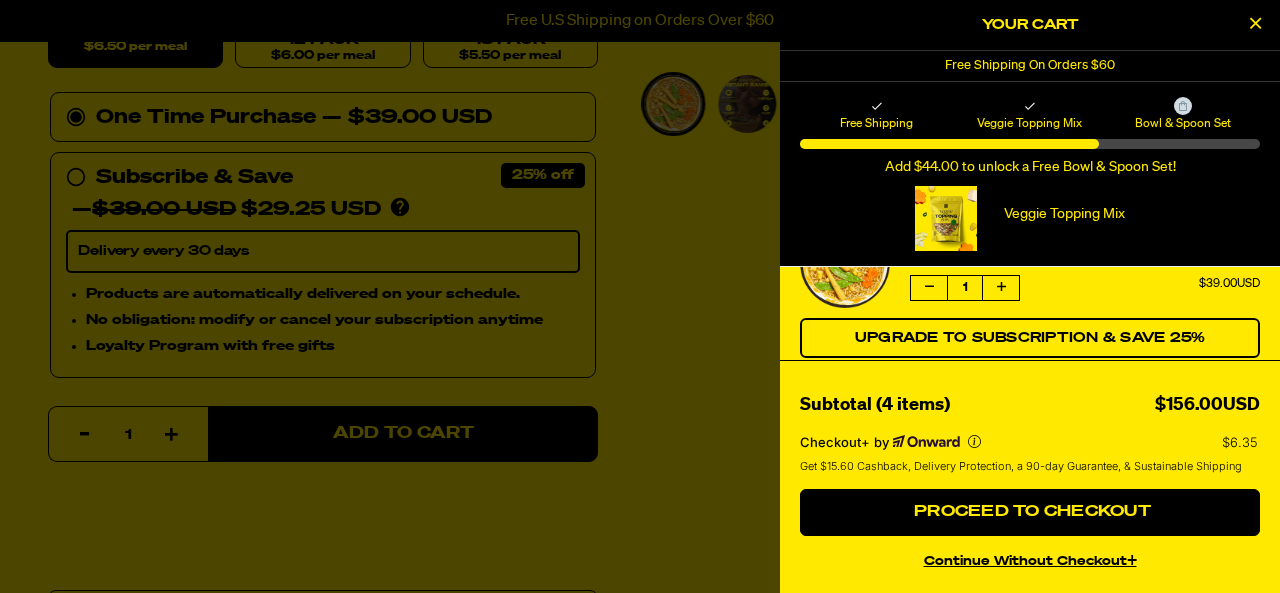 scroll, scrollTop: 80, scrollLeft: 0, axis: vertical 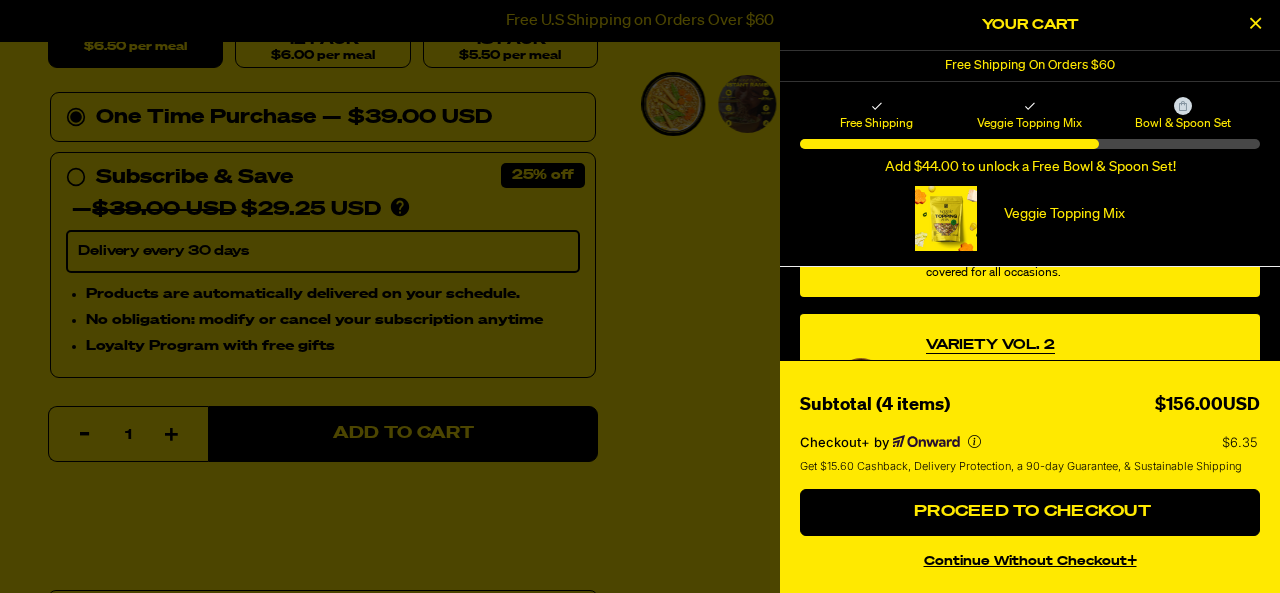 click at bounding box center (1255, 23) 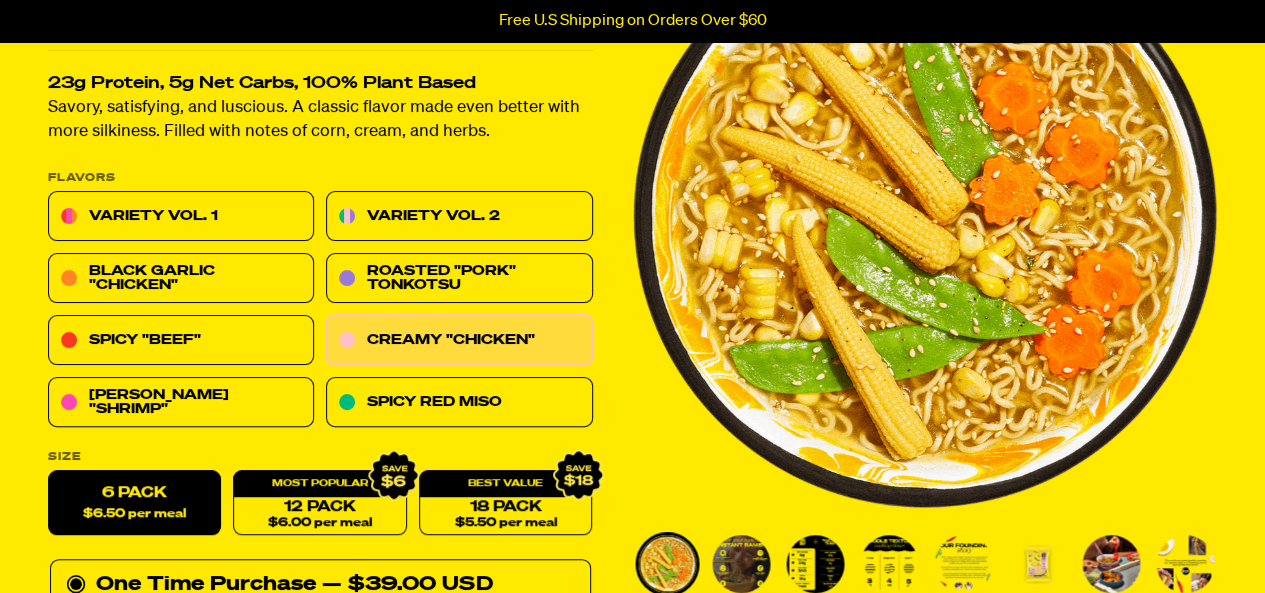 scroll, scrollTop: 0, scrollLeft: 0, axis: both 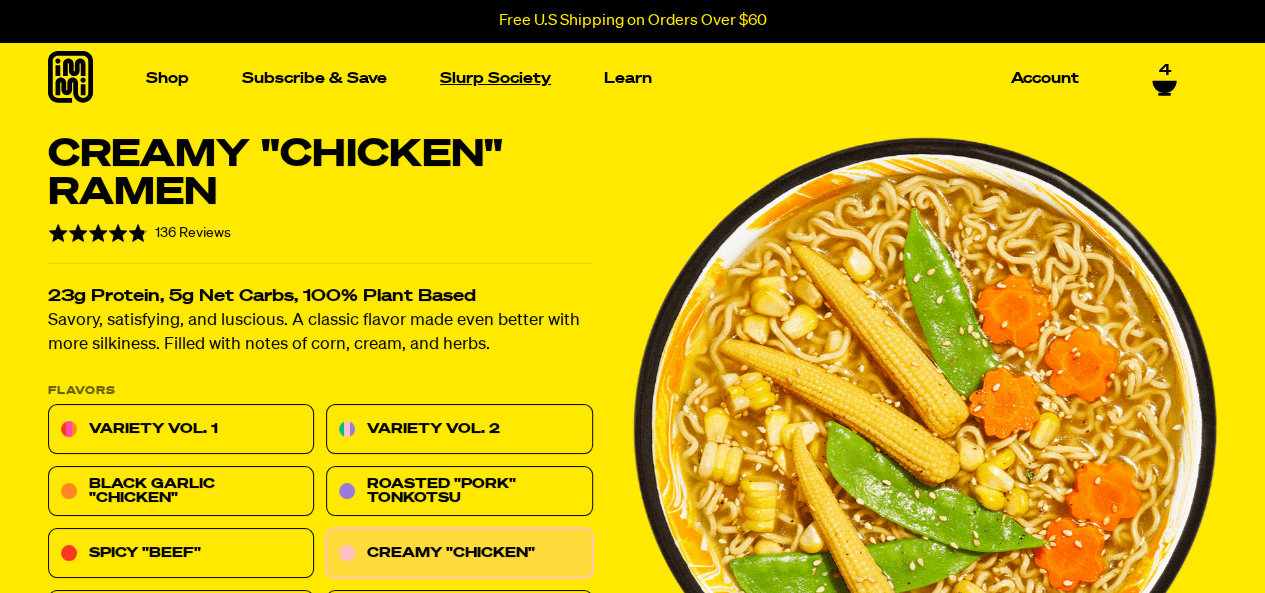 click on "Slurp Society" at bounding box center (495, 78) 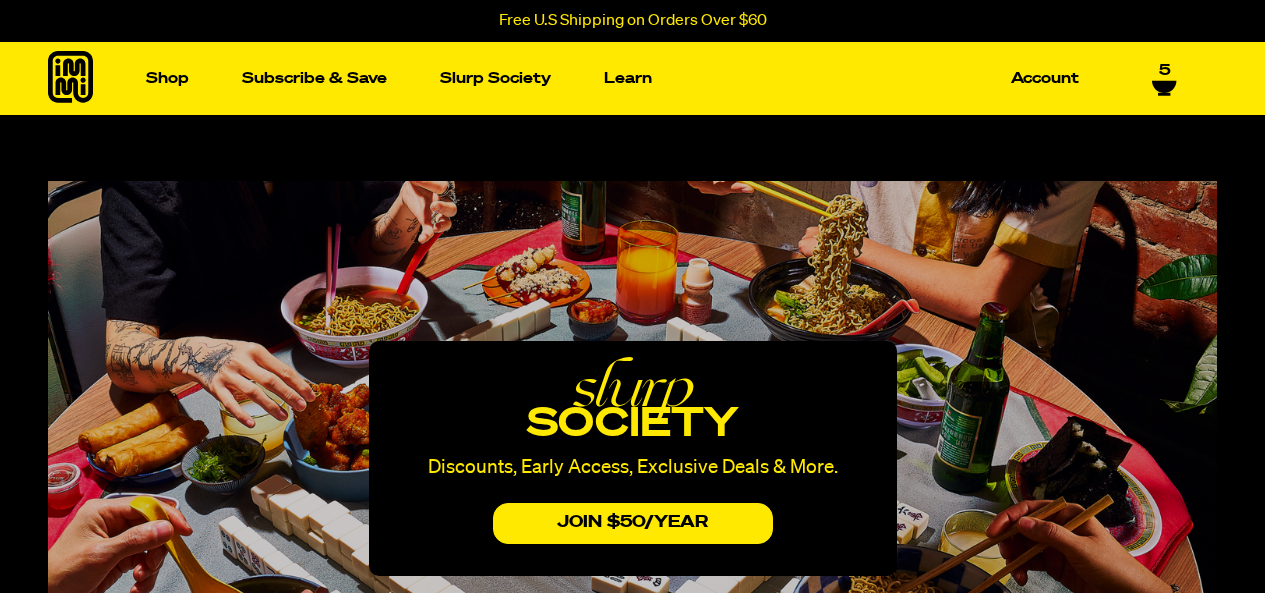 scroll, scrollTop: 0, scrollLeft: 0, axis: both 